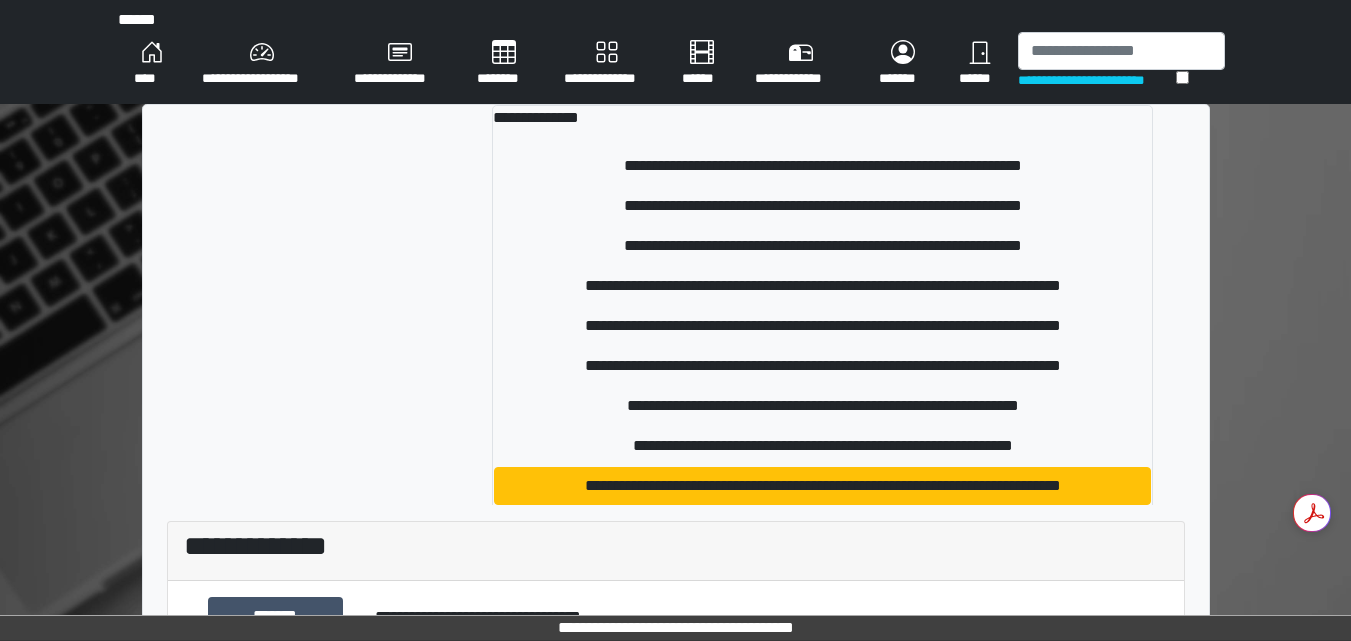 scroll, scrollTop: 729, scrollLeft: 0, axis: vertical 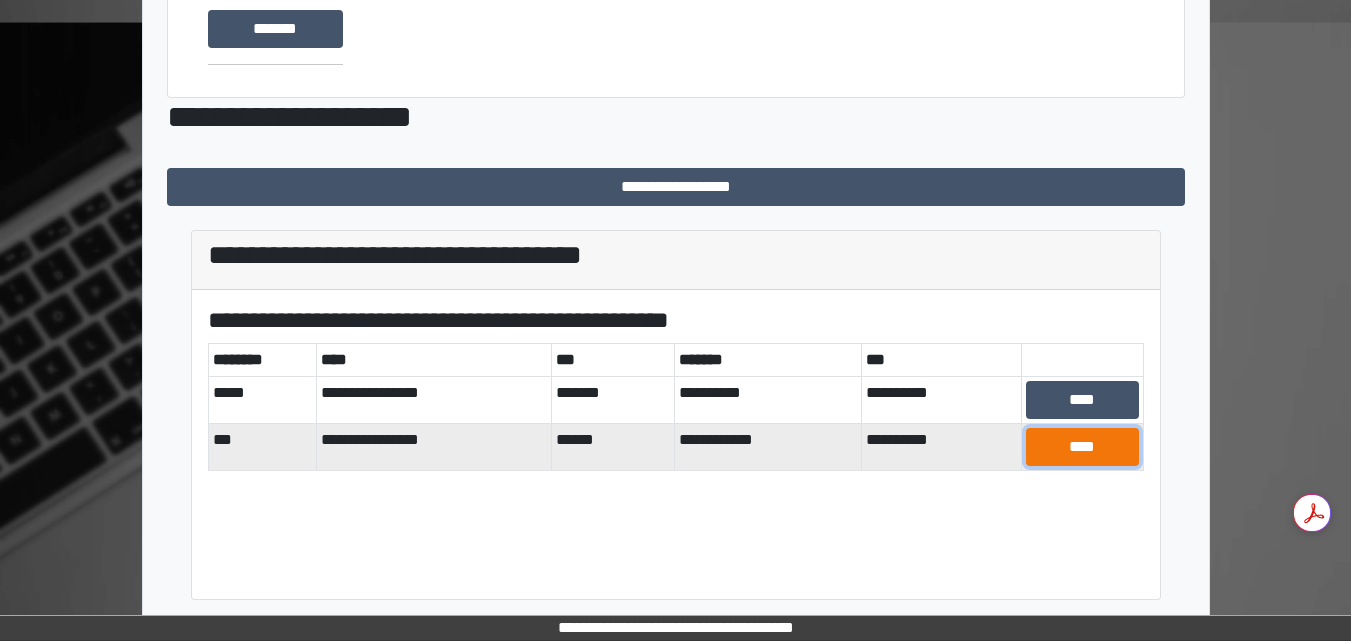 click on "****" at bounding box center [1082, 447] 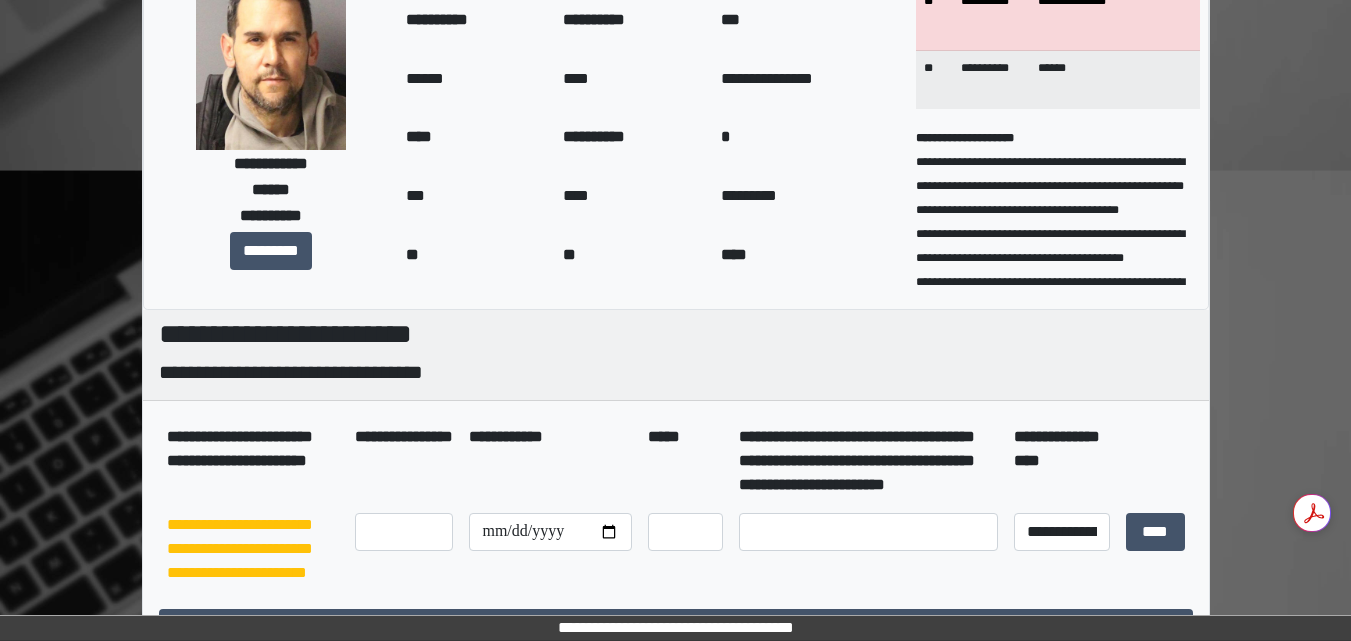 scroll, scrollTop: 668, scrollLeft: 0, axis: vertical 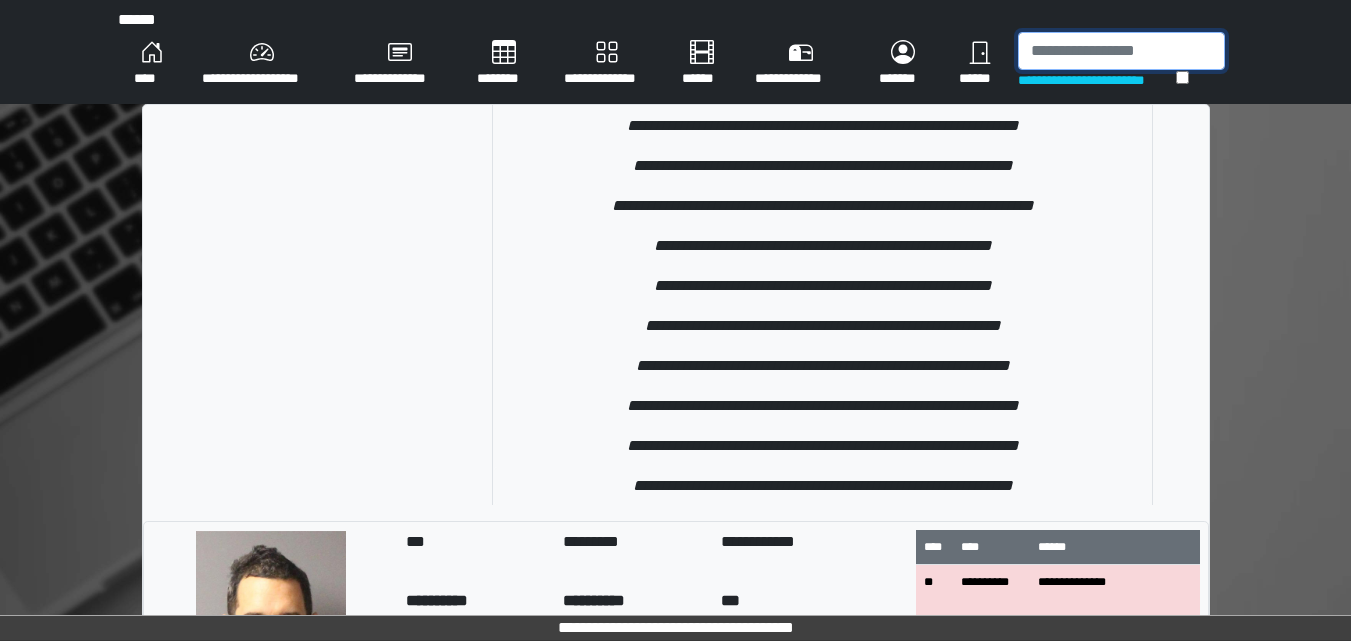 click at bounding box center (1121, 51) 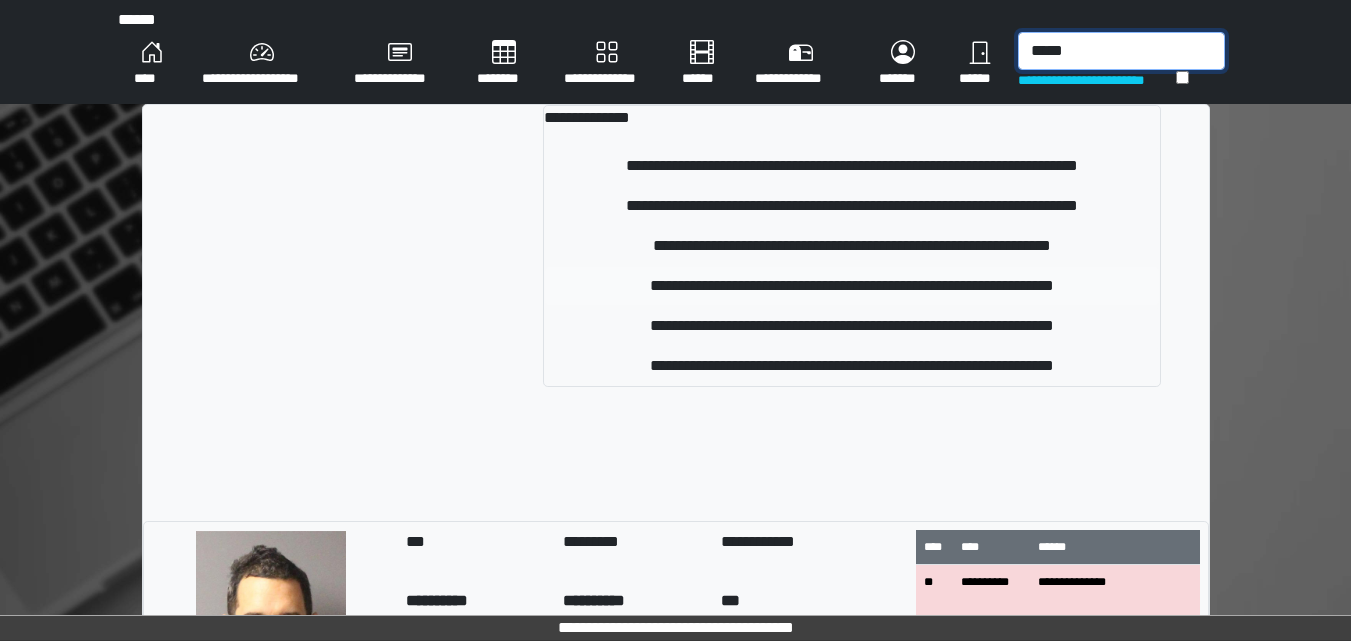 type on "*****" 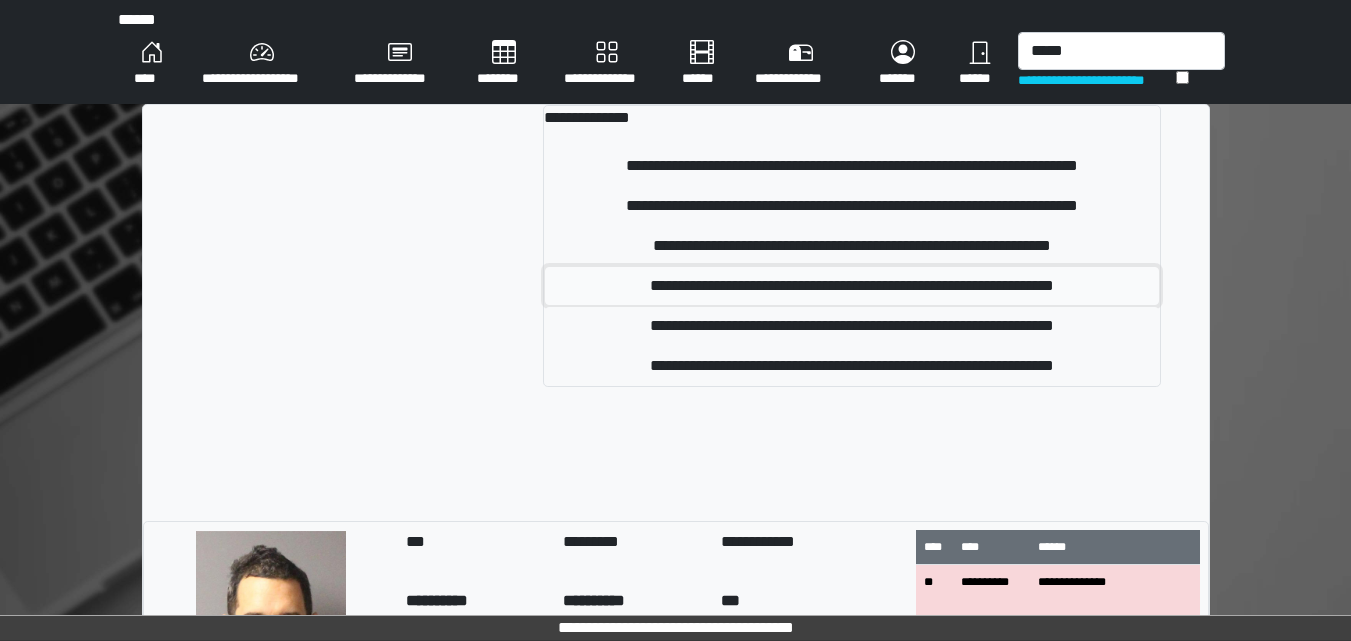click on "**********" at bounding box center (852, 286) 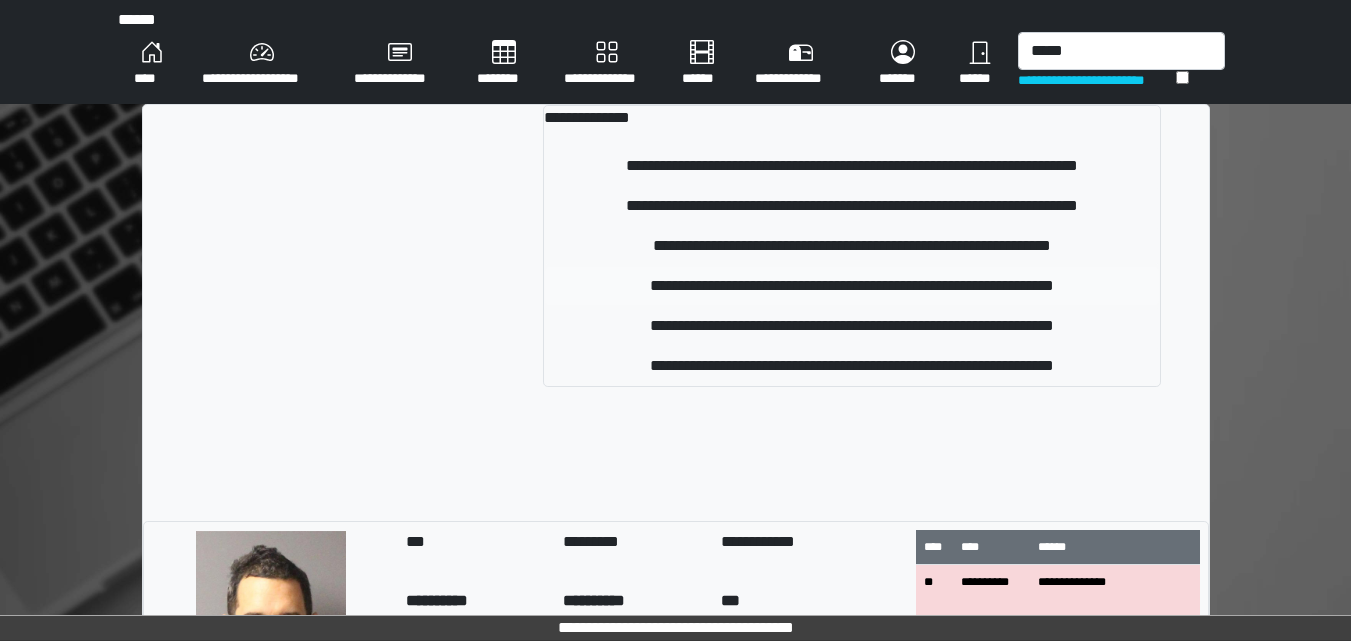 type 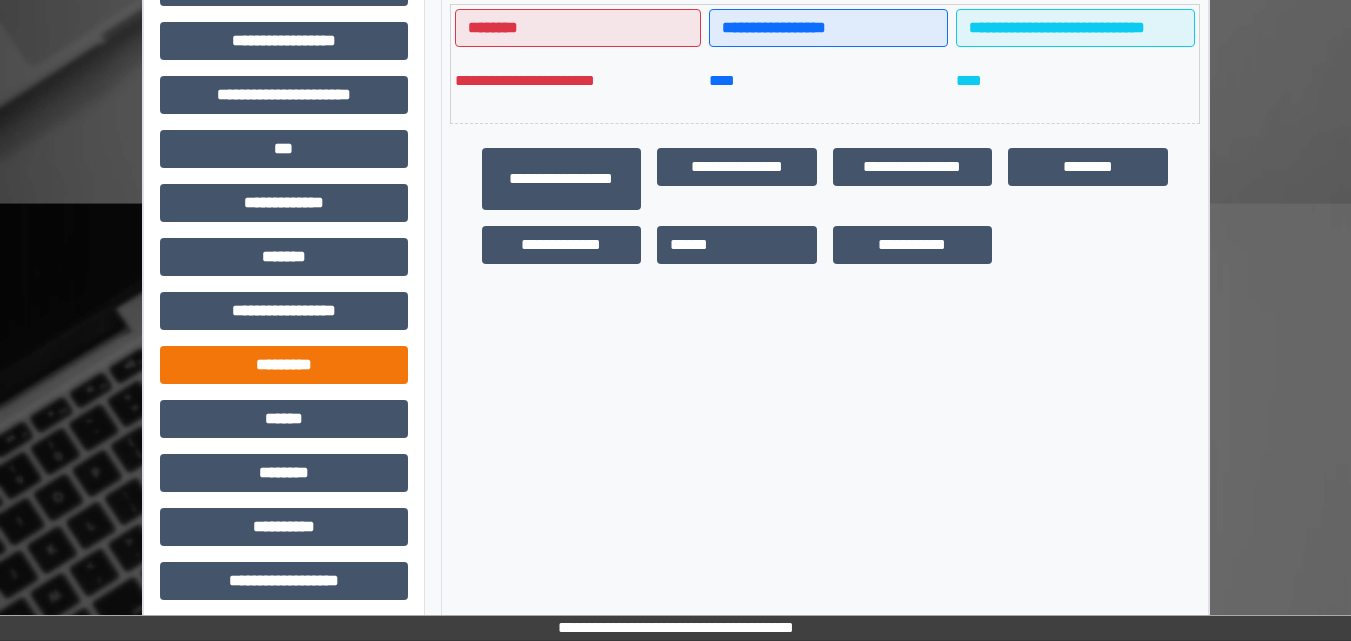 scroll, scrollTop: 557, scrollLeft: 0, axis: vertical 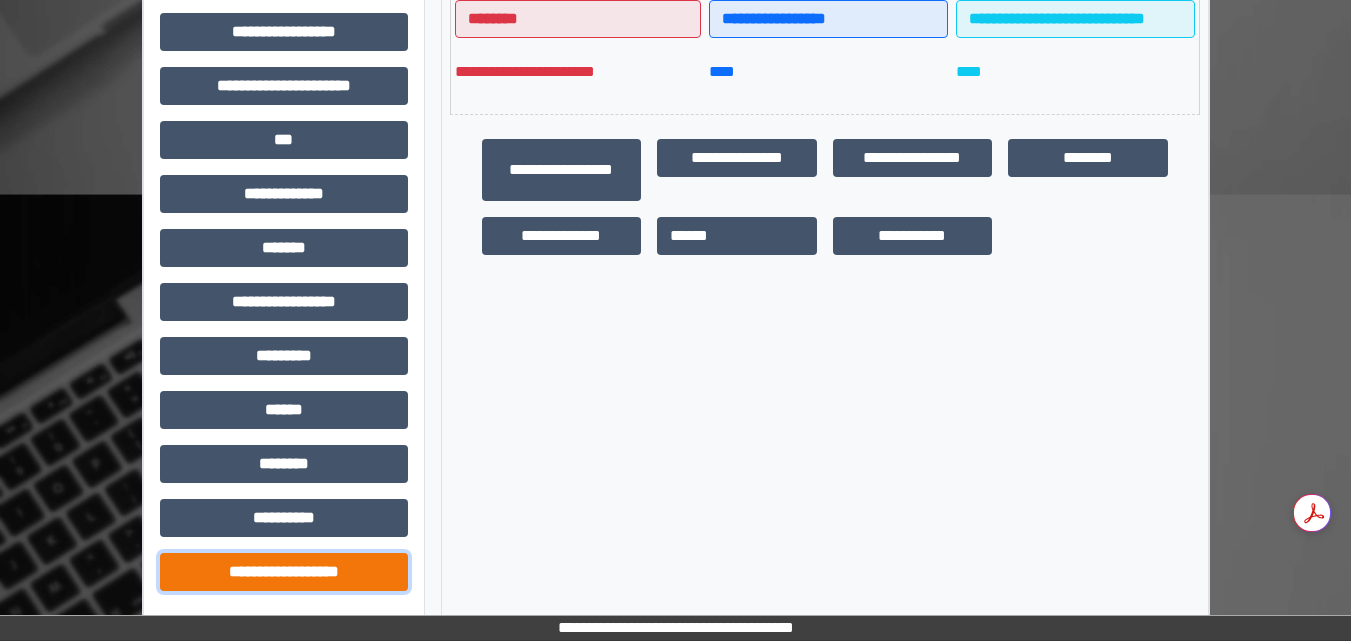click on "**********" at bounding box center [284, 572] 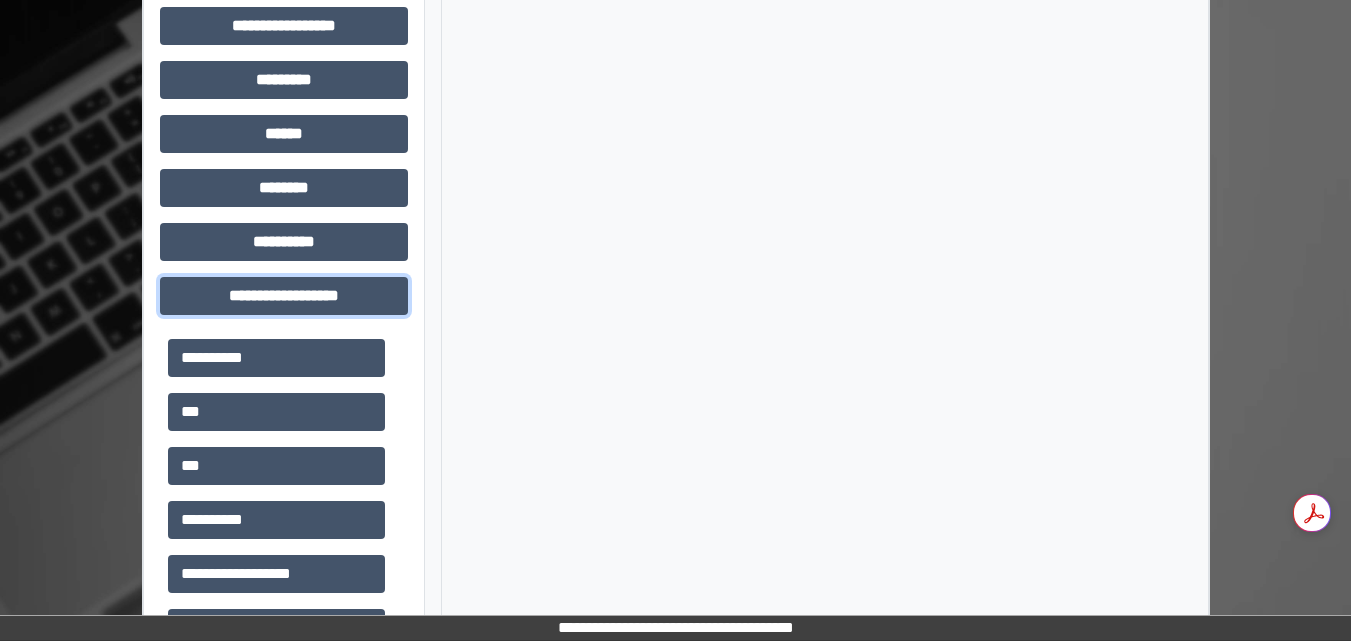 scroll, scrollTop: 1037, scrollLeft: 0, axis: vertical 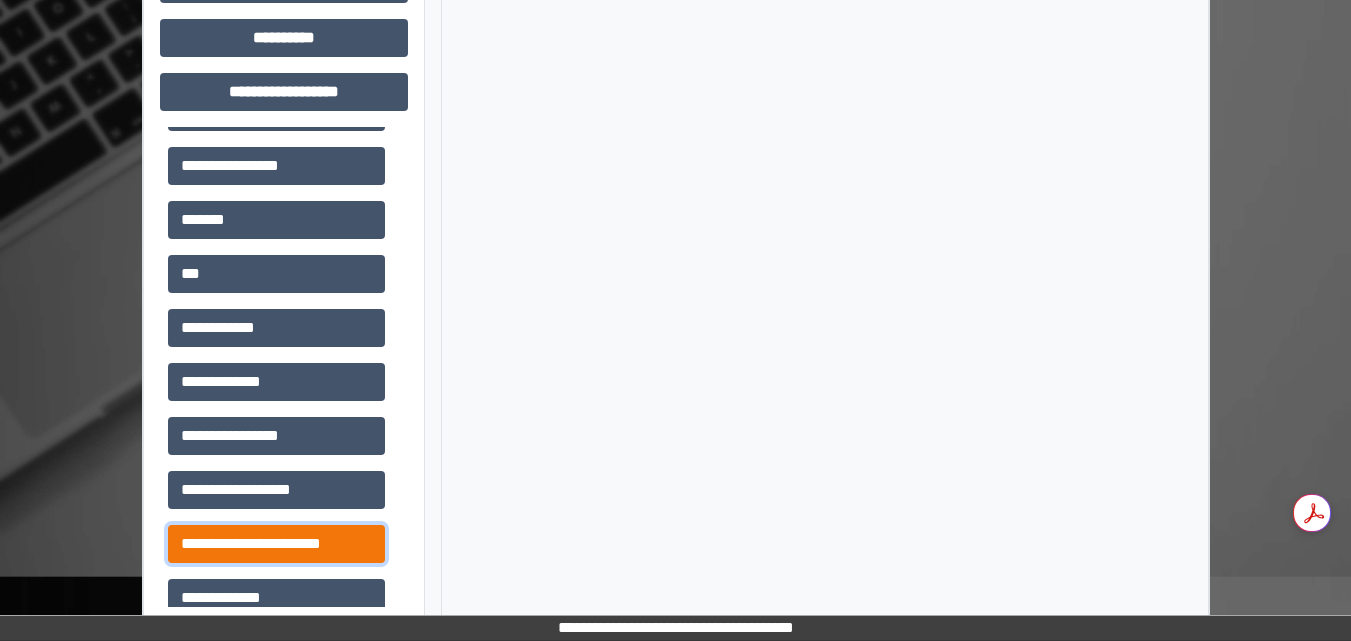 click on "**********" at bounding box center (276, 544) 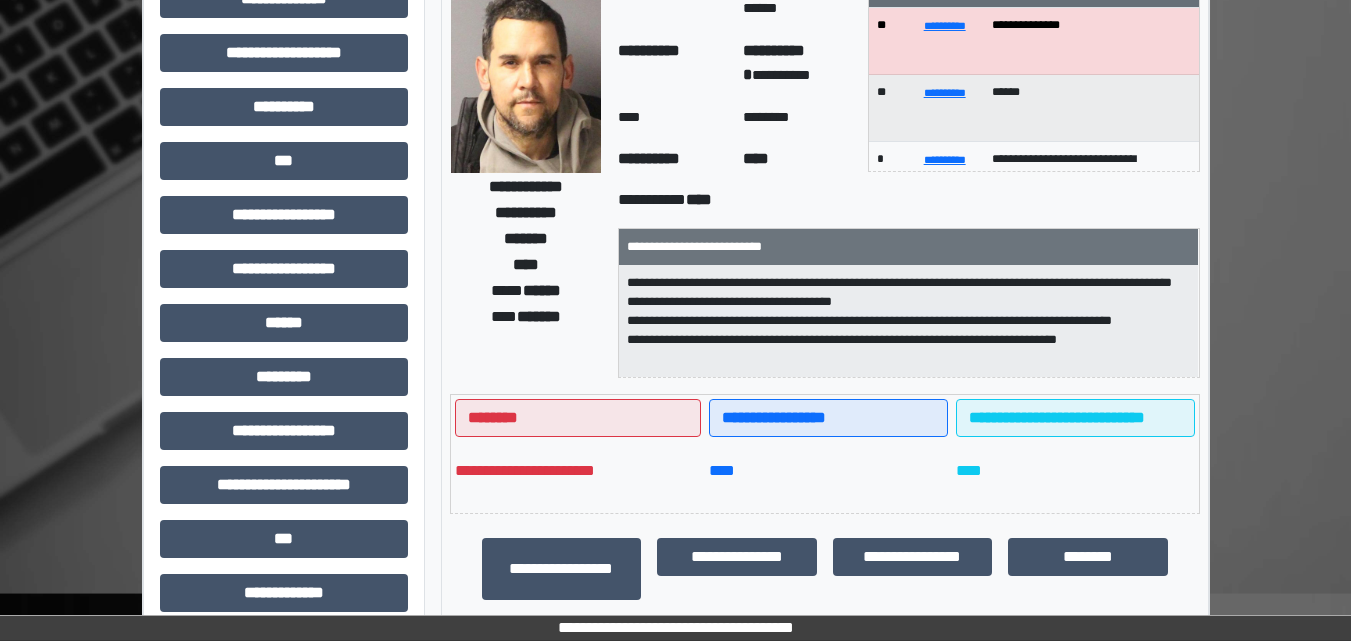 scroll, scrollTop: 137, scrollLeft: 0, axis: vertical 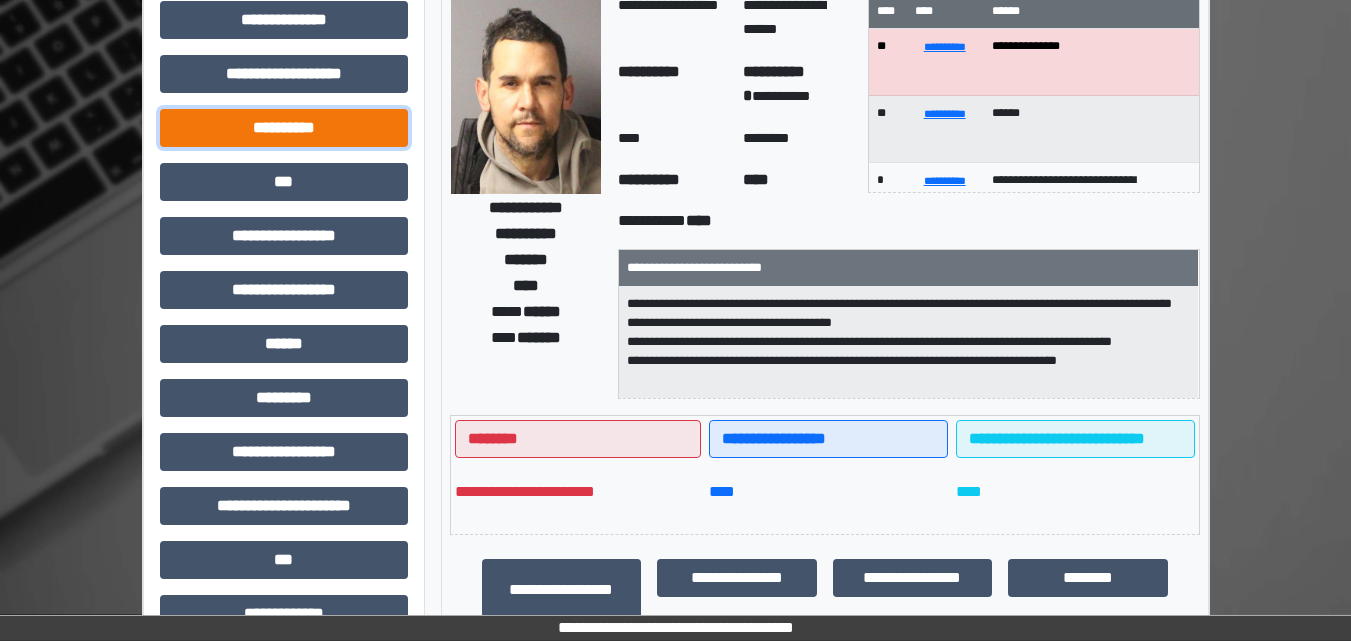 click on "**********" at bounding box center (284, 128) 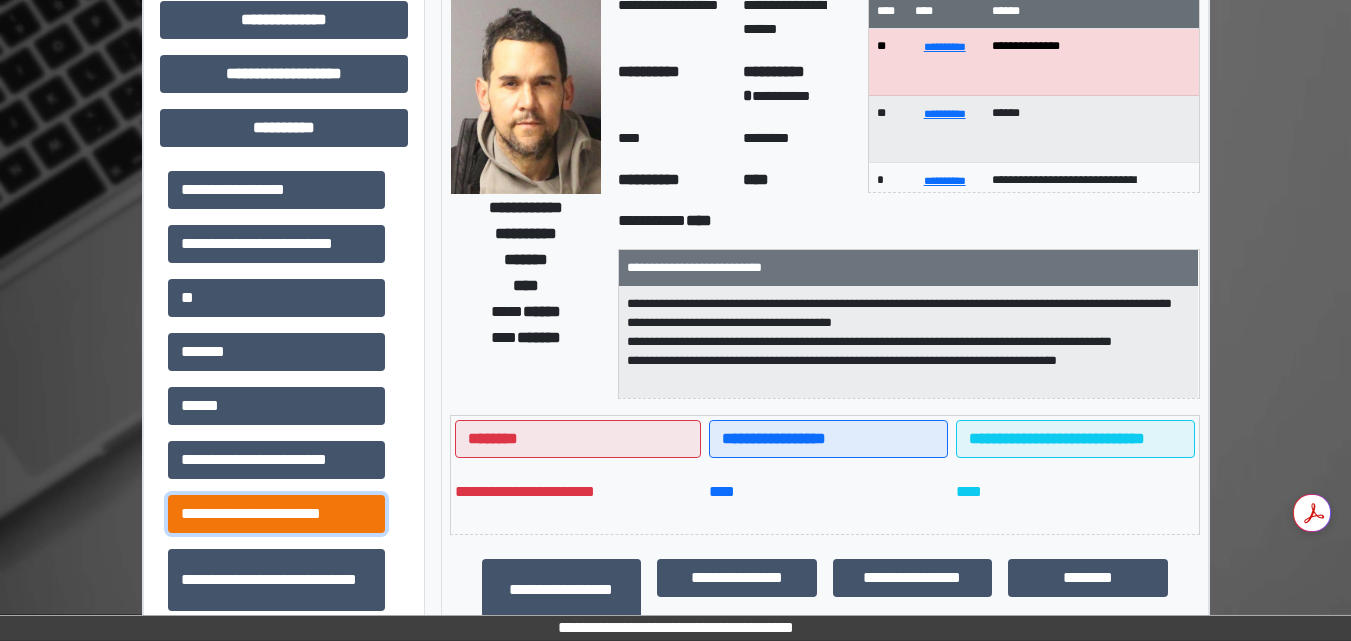 click on "**********" at bounding box center (276, 514) 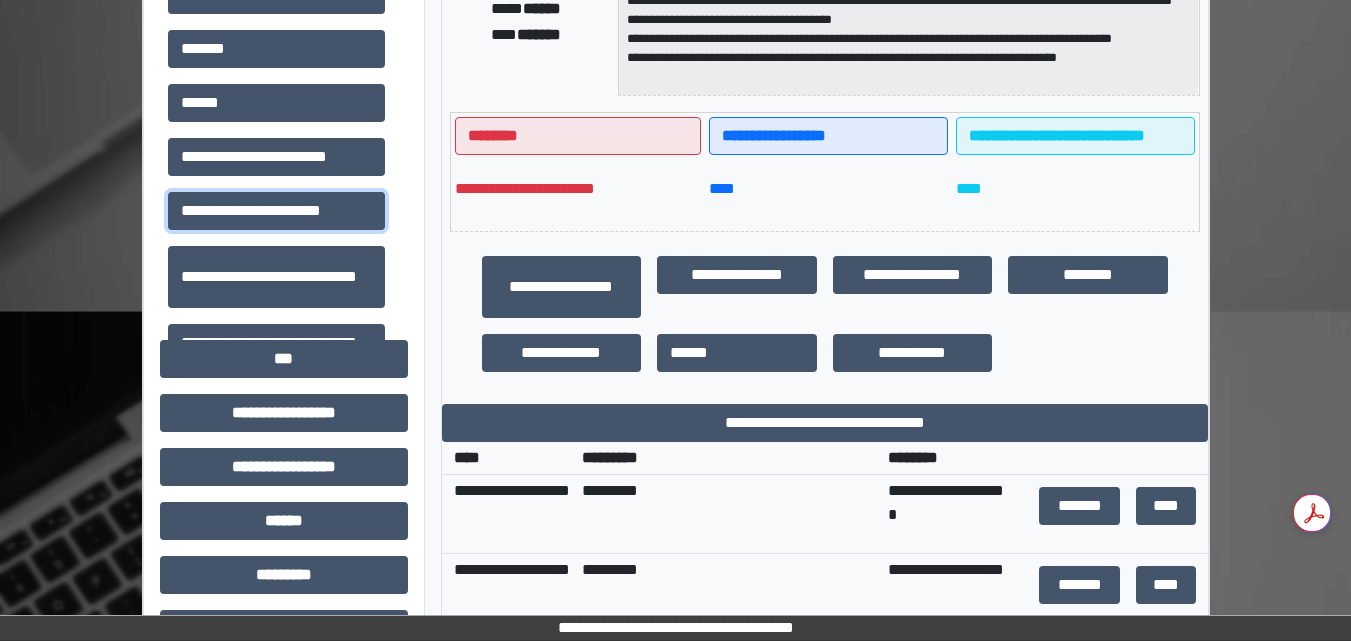 scroll, scrollTop: 637, scrollLeft: 0, axis: vertical 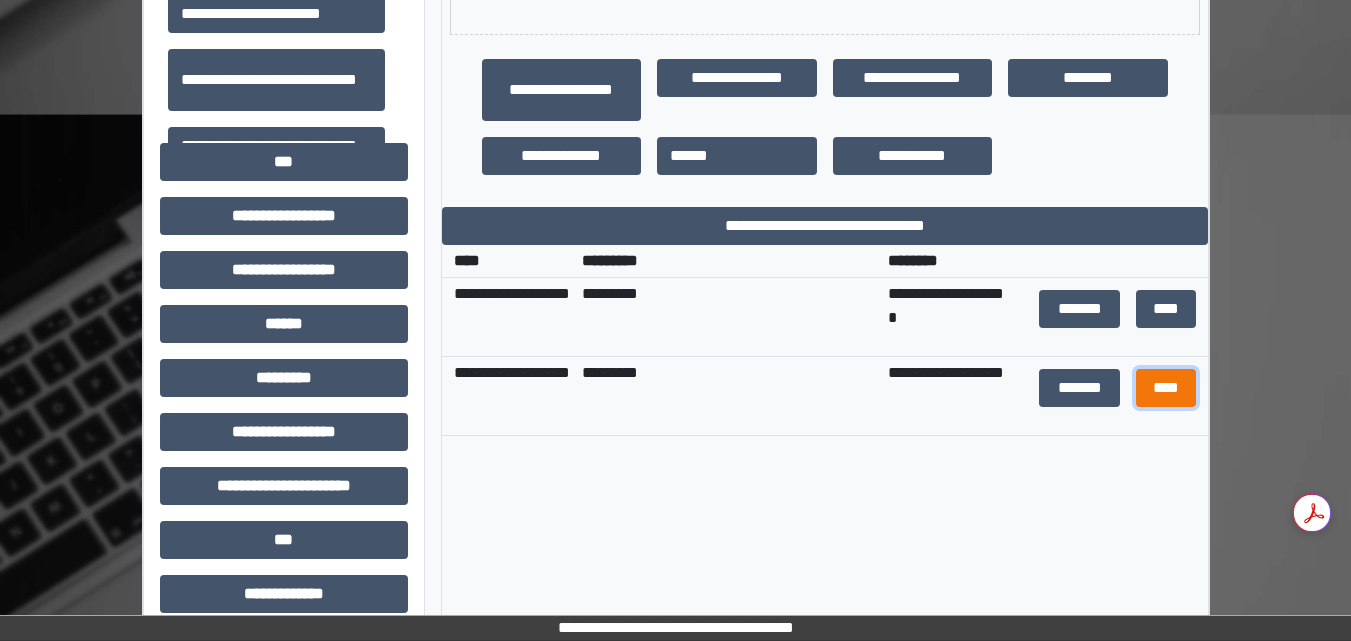 click on "****" at bounding box center (1166, 388) 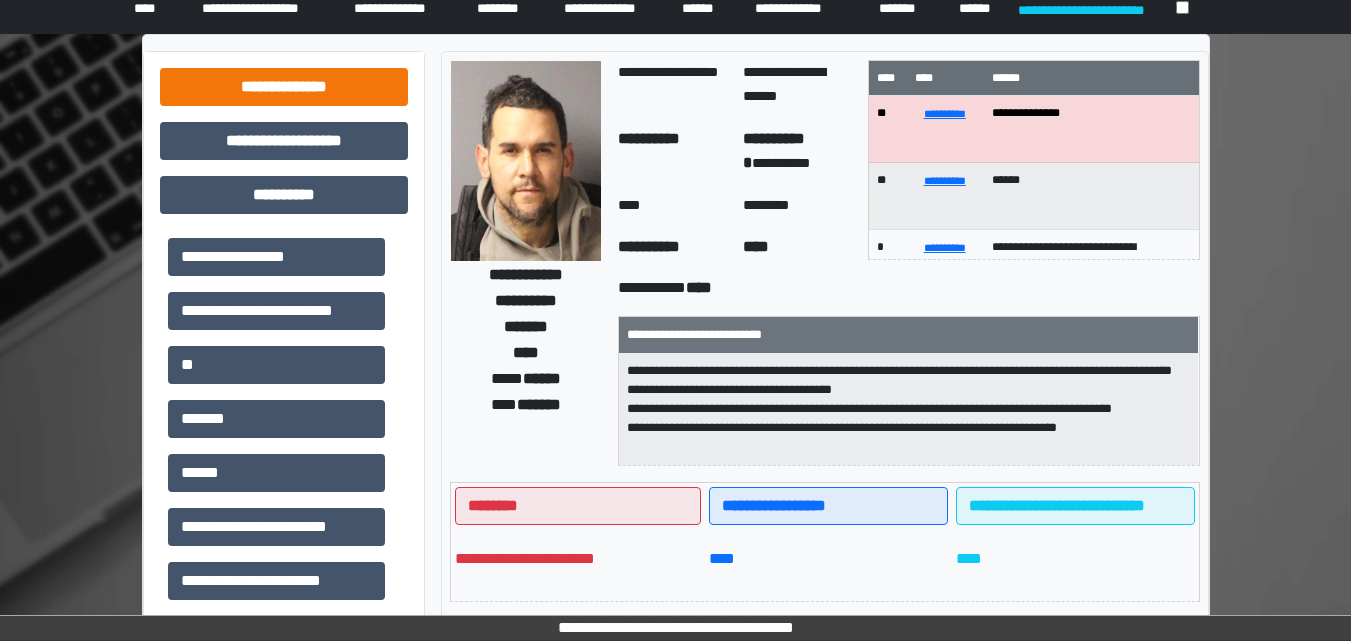 scroll, scrollTop: 0, scrollLeft: 0, axis: both 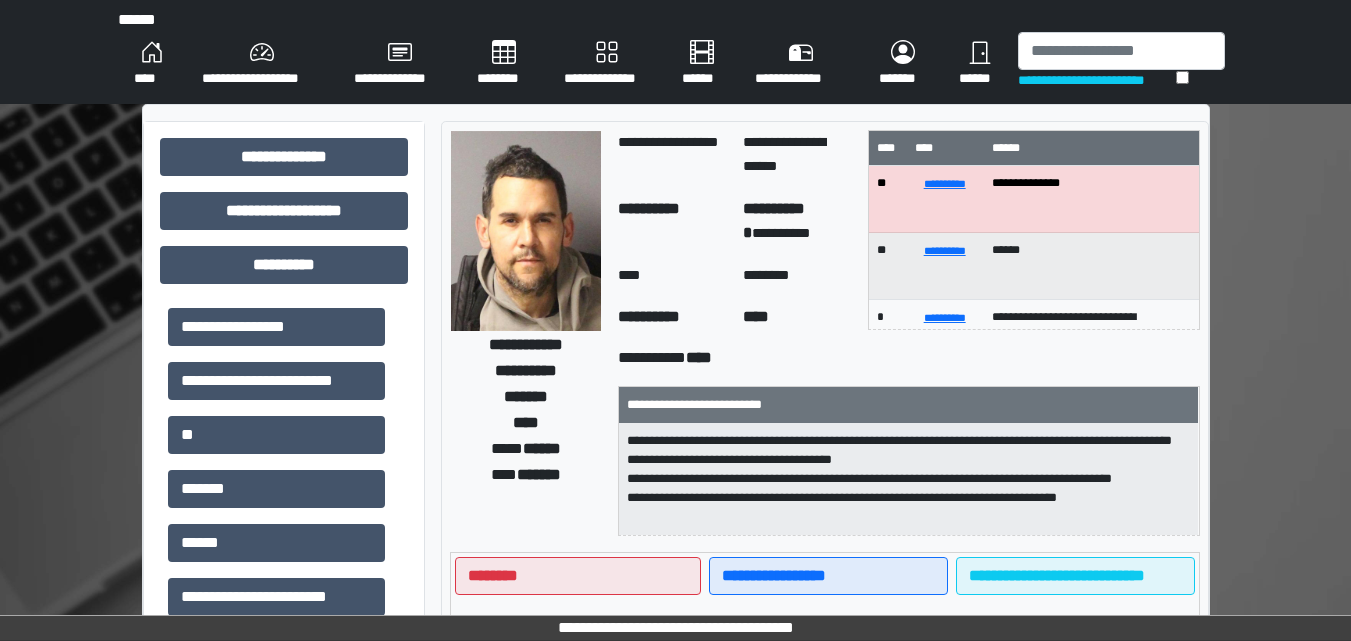 click on "****" at bounding box center [152, 64] 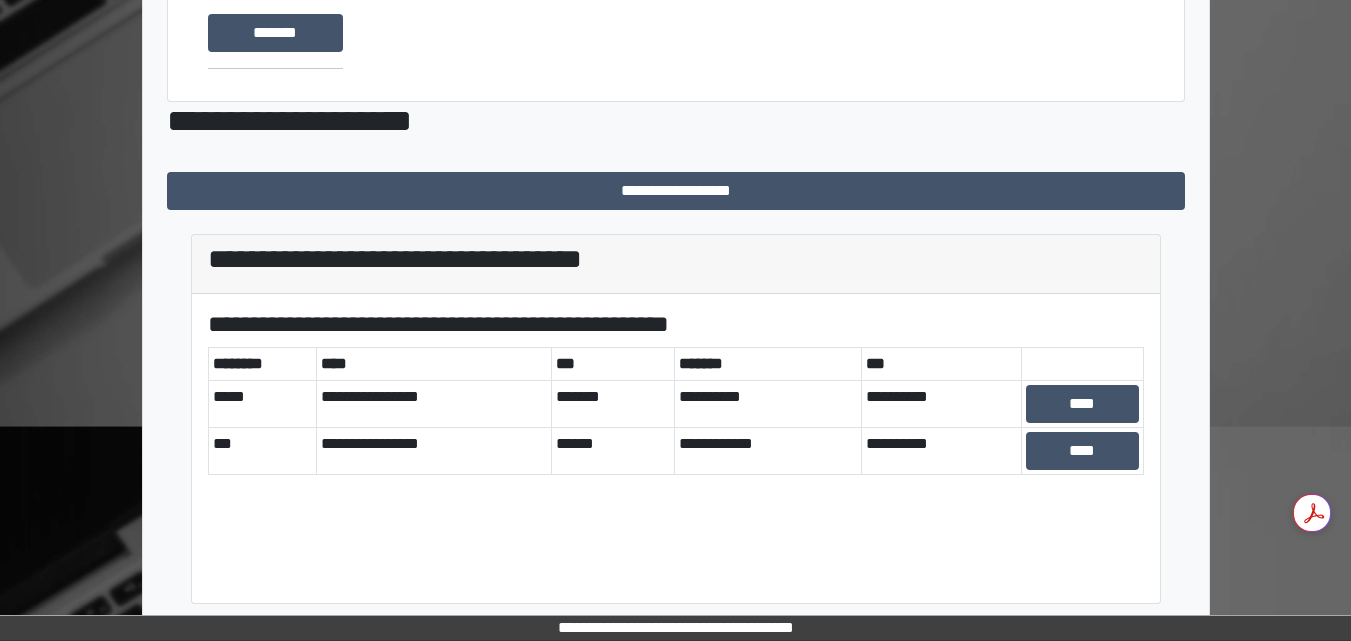 scroll, scrollTop: 329, scrollLeft: 0, axis: vertical 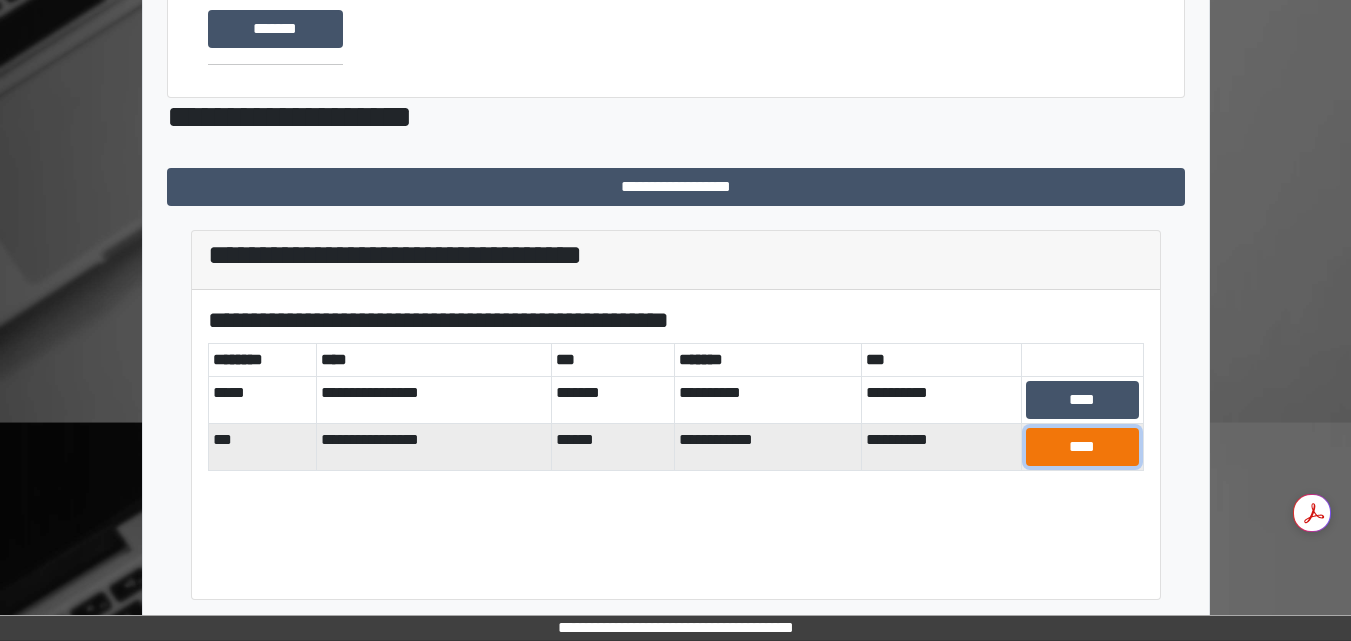 click on "****" at bounding box center (1082, 447) 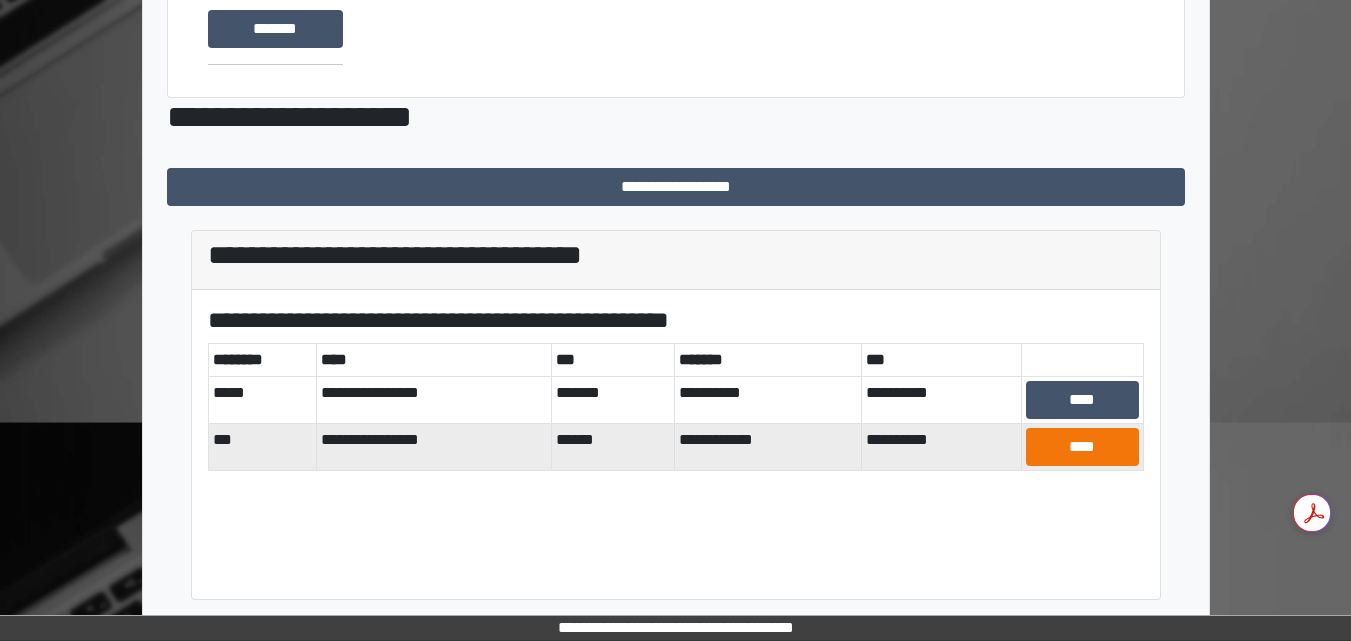 scroll, scrollTop: 268, scrollLeft: 0, axis: vertical 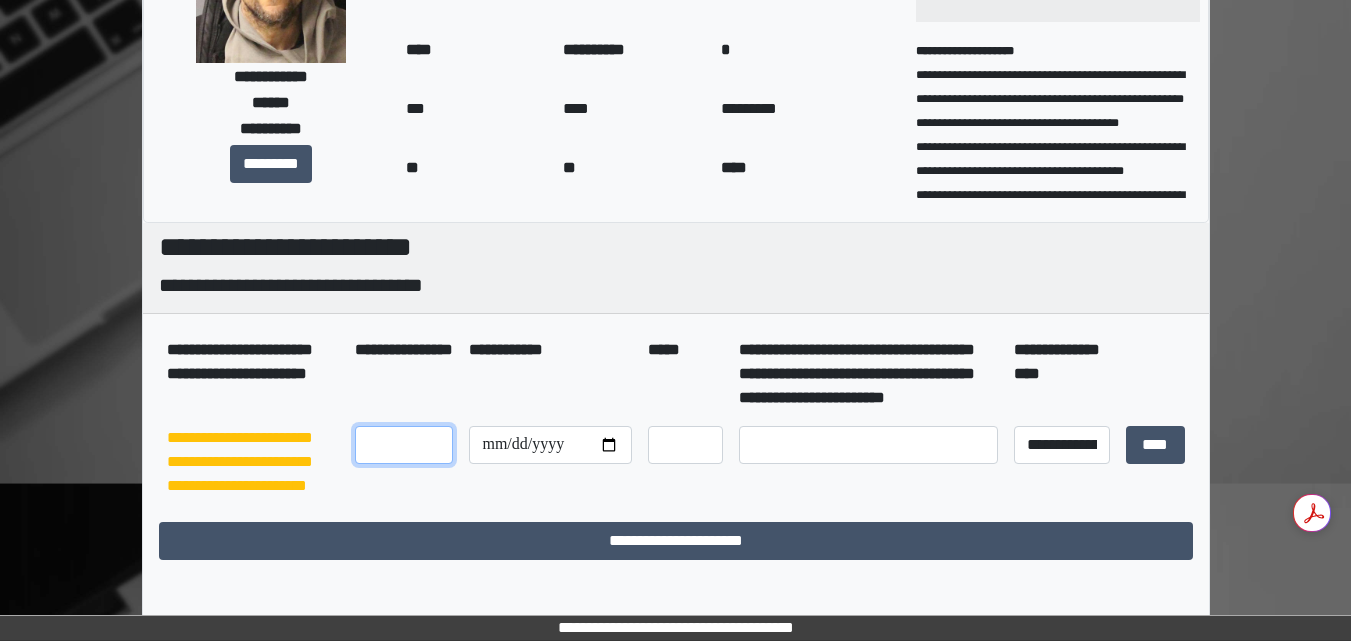 click at bounding box center [404, 445] 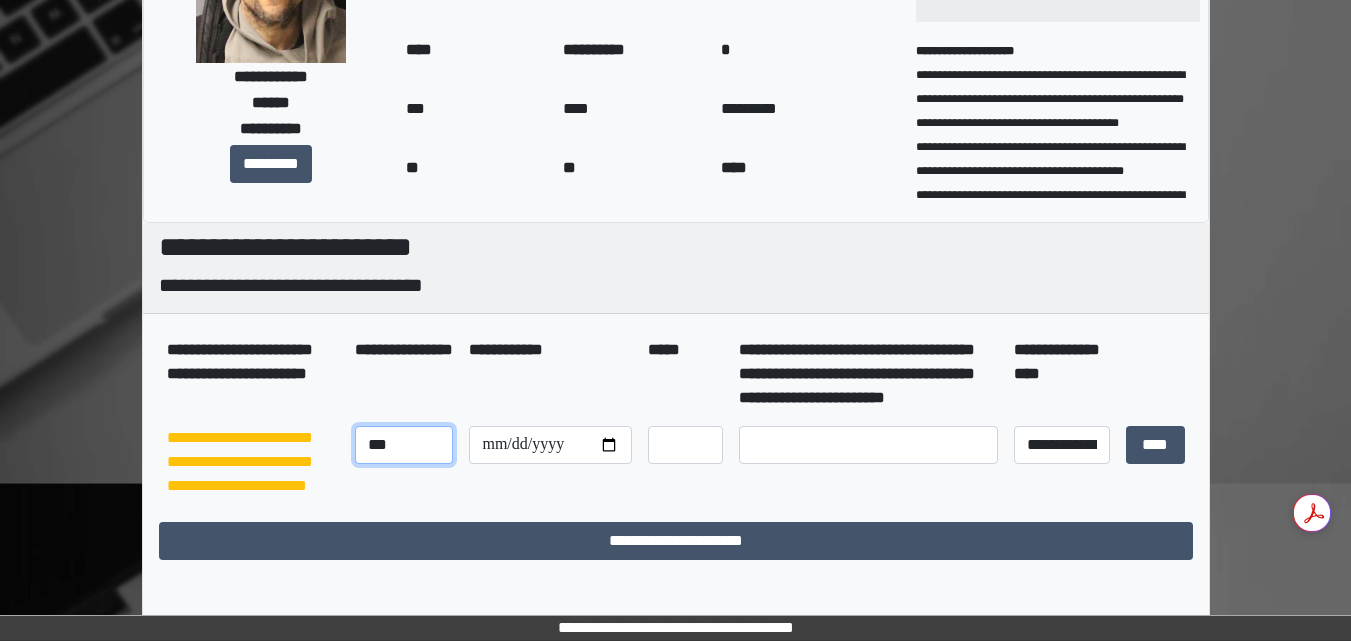 type on "***" 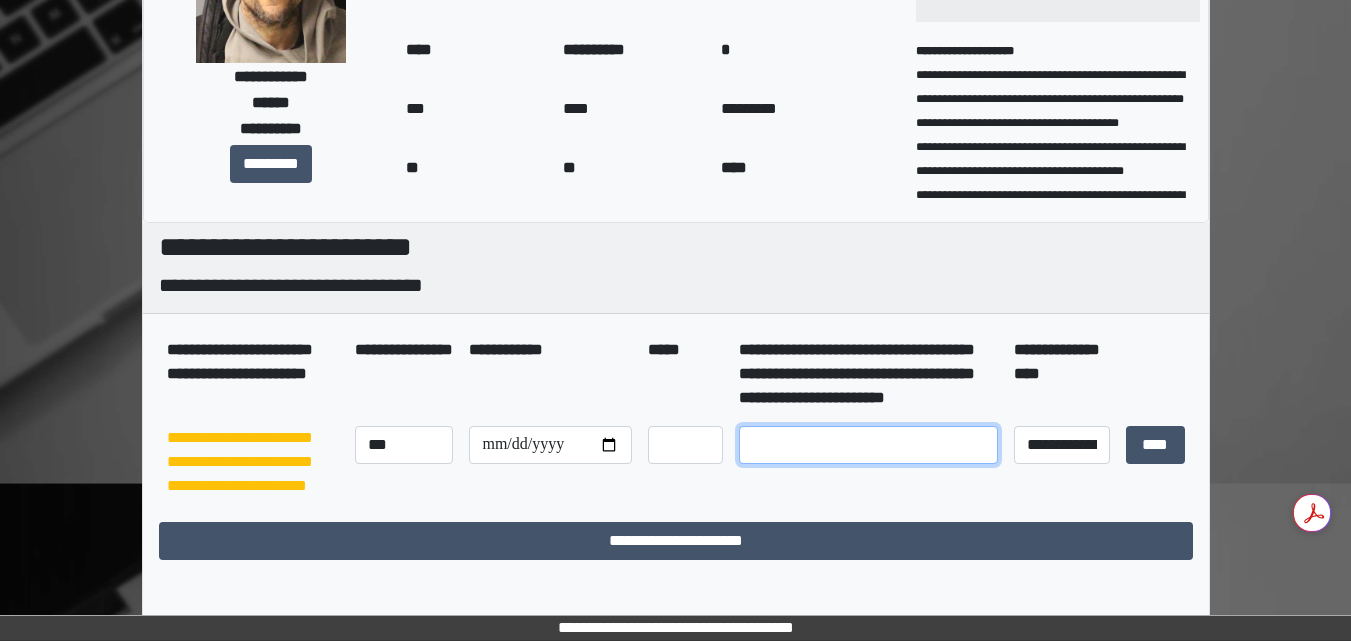 click at bounding box center (868, 445) 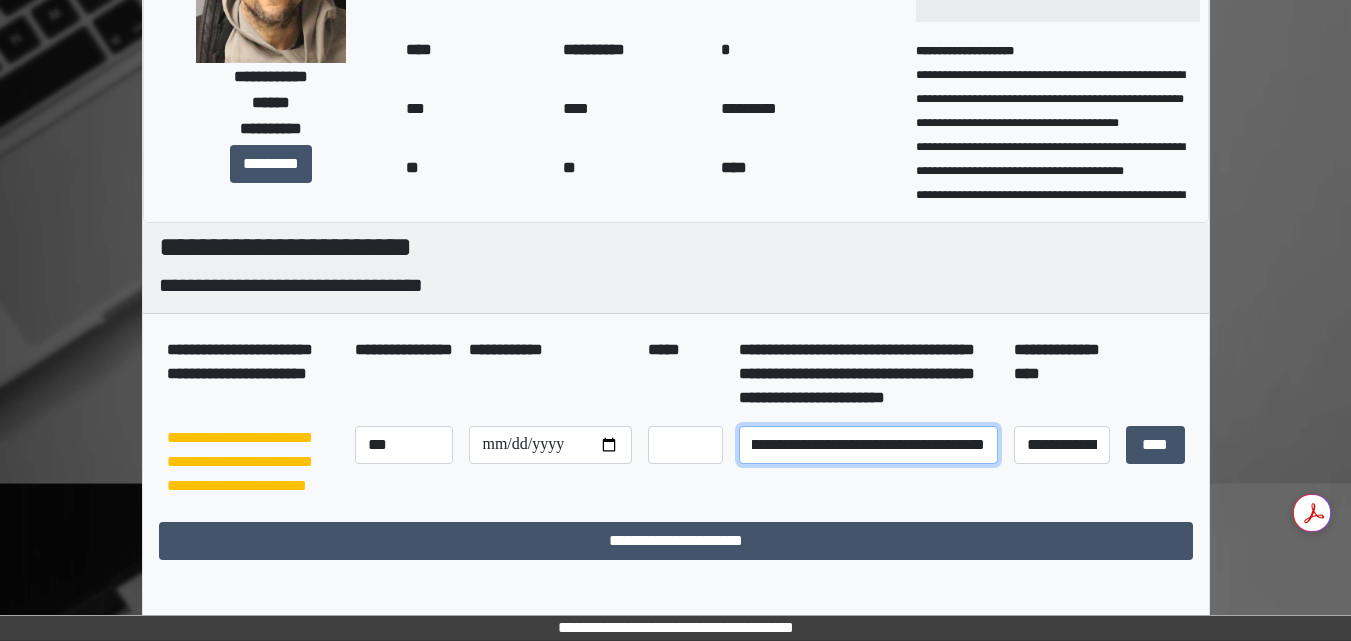 scroll, scrollTop: 0, scrollLeft: 301, axis: horizontal 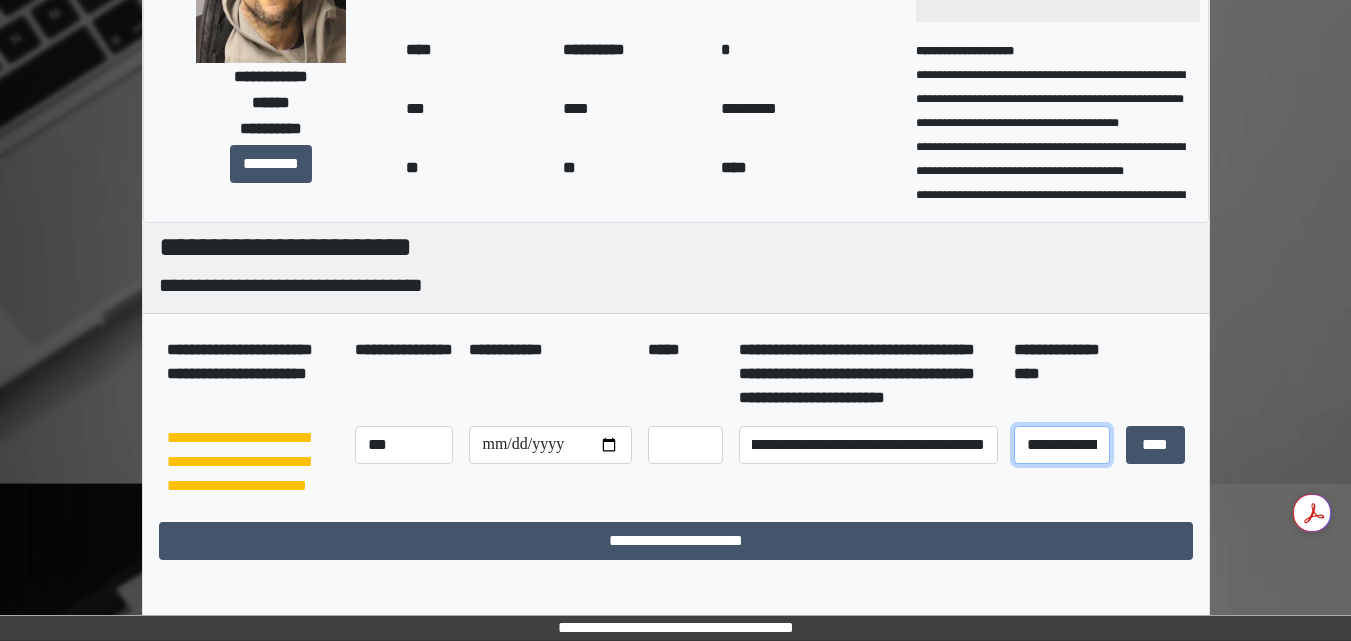 drag, startPoint x: 1061, startPoint y: 460, endPoint x: 1072, endPoint y: 470, distance: 14.866069 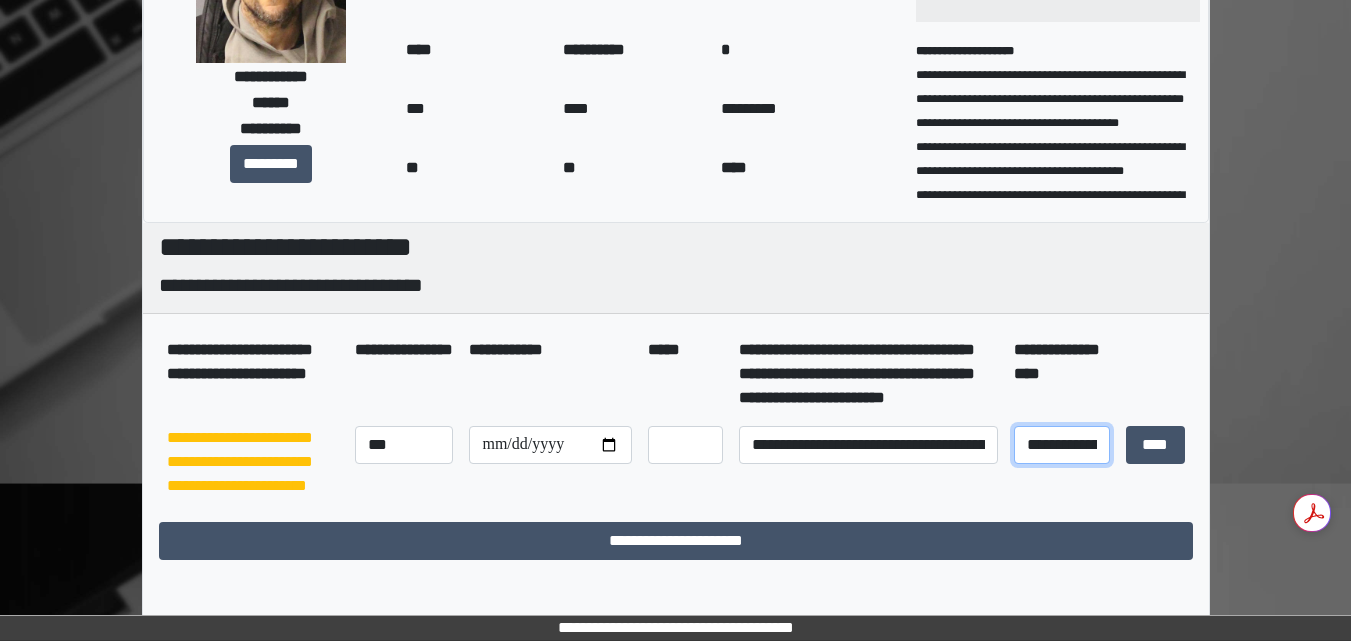 select on "*" 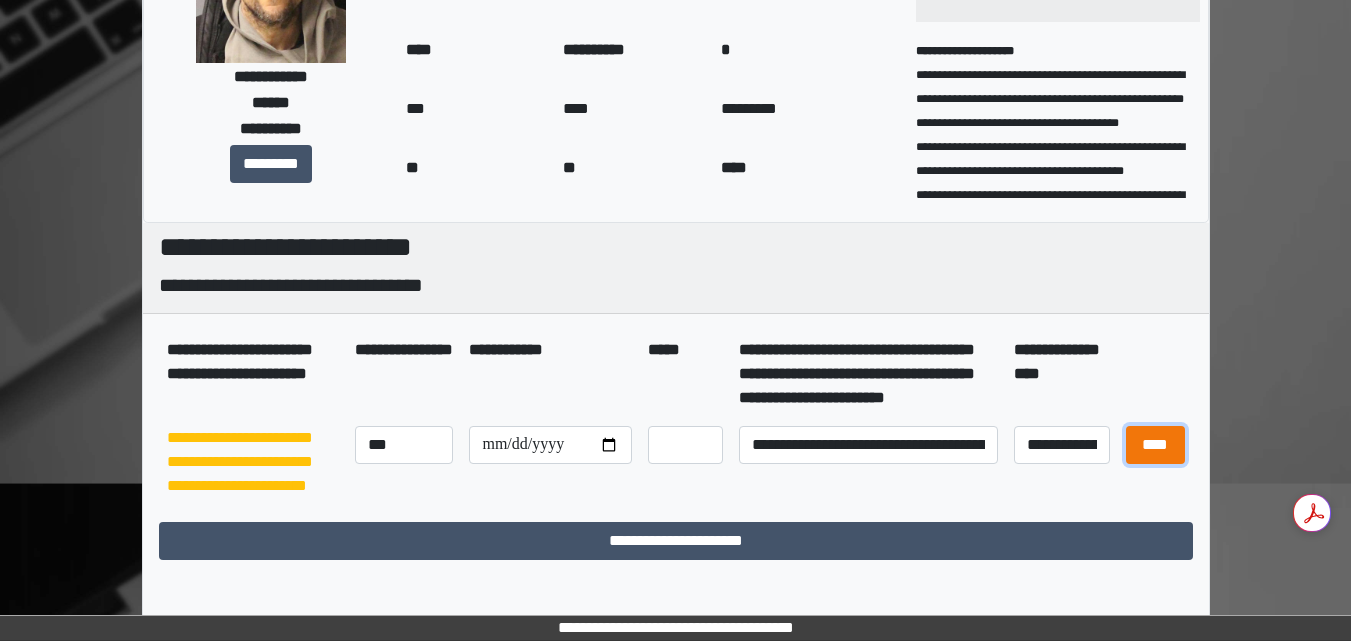 click on "****" at bounding box center (1155, 445) 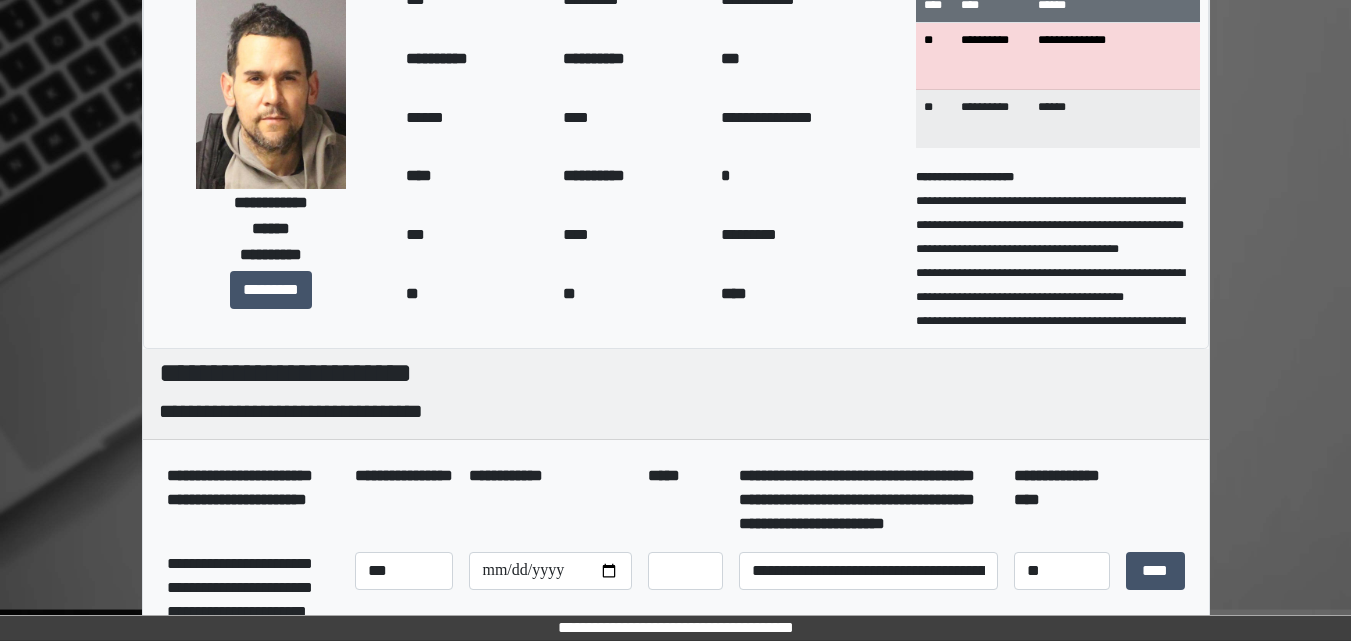 scroll, scrollTop: 0, scrollLeft: 0, axis: both 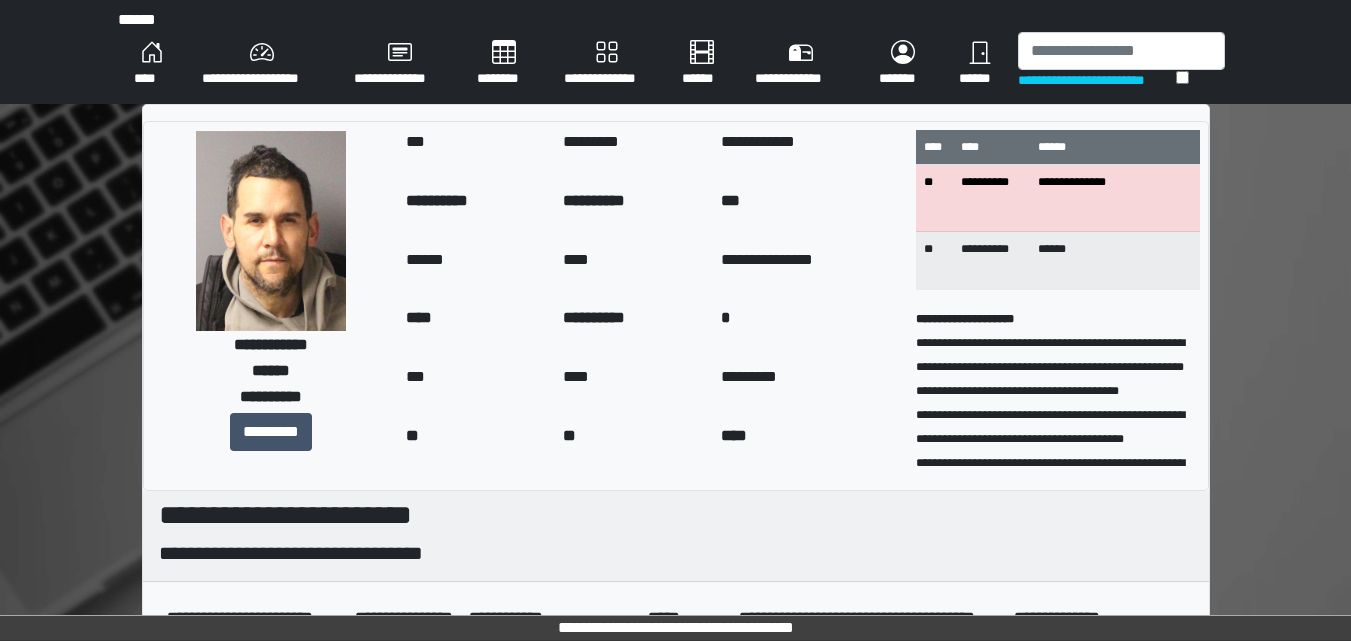 click on "****" at bounding box center [152, 64] 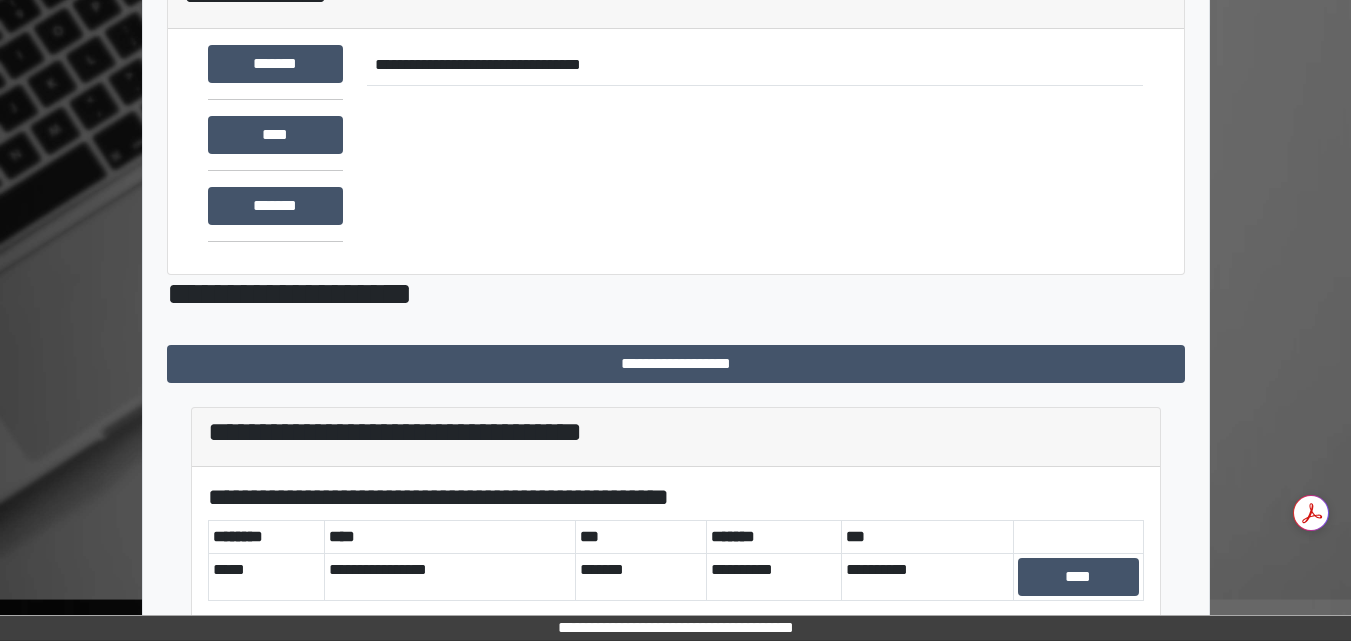 scroll, scrollTop: 329, scrollLeft: 0, axis: vertical 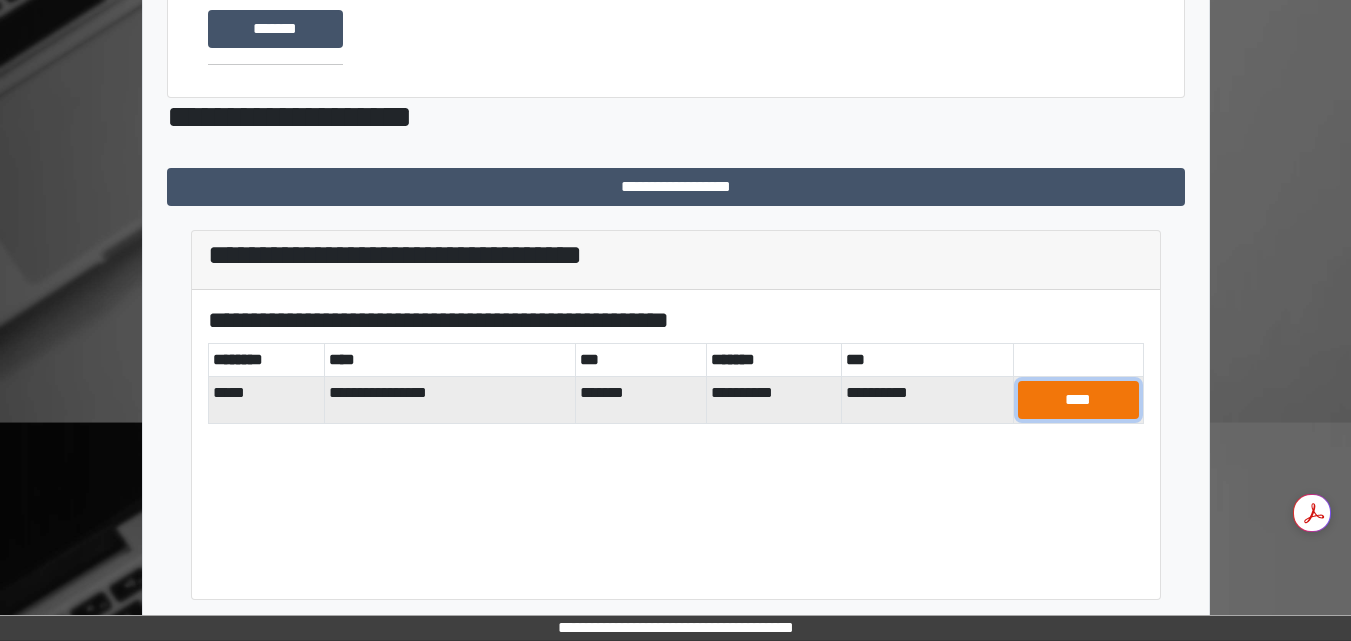 click on "****" at bounding box center (1078, 400) 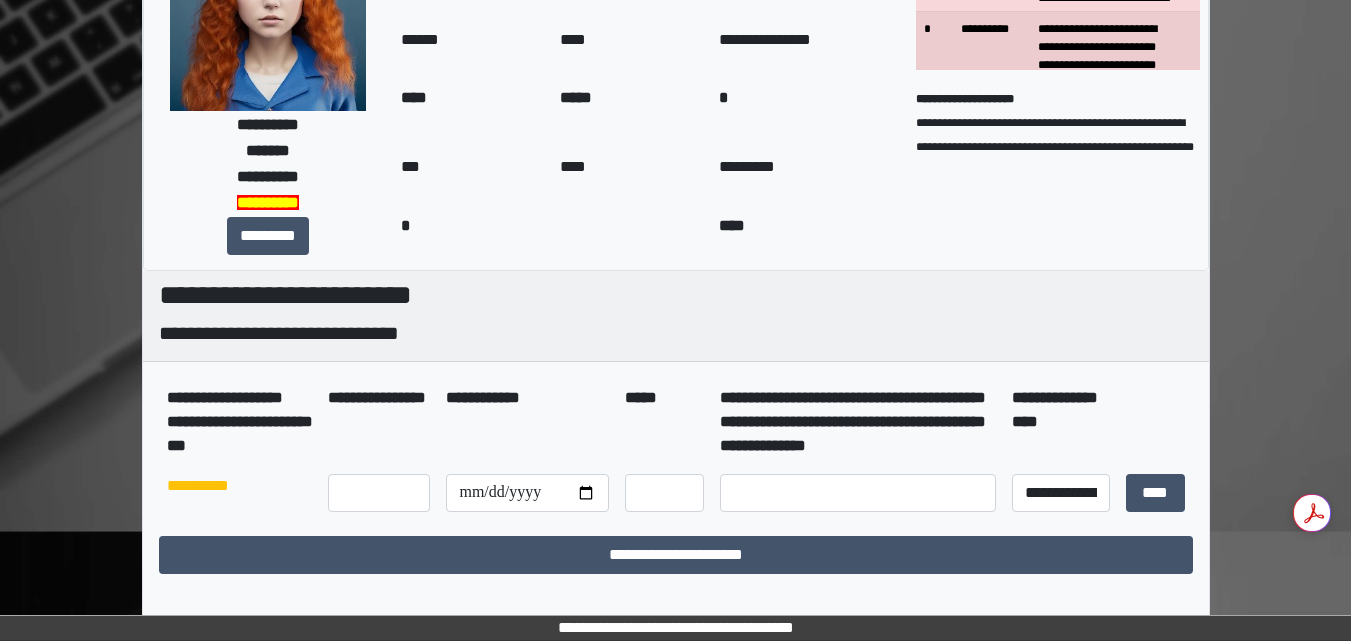 scroll, scrollTop: 210, scrollLeft: 0, axis: vertical 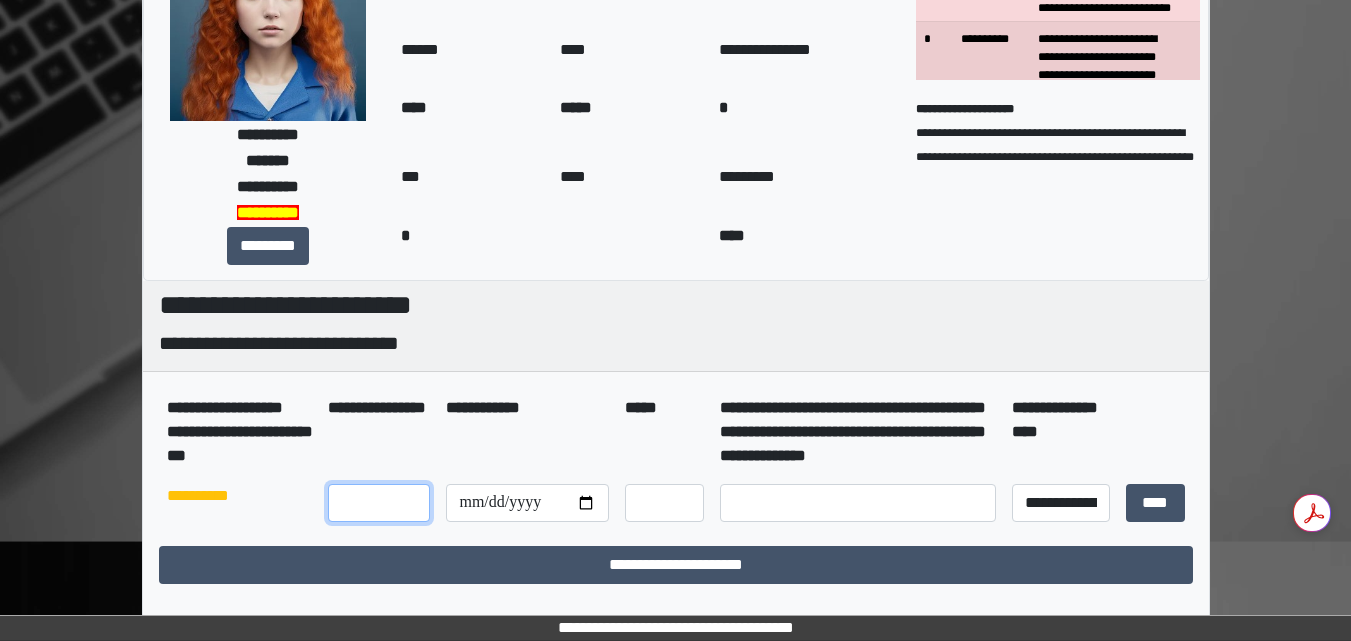 click at bounding box center (379, 503) 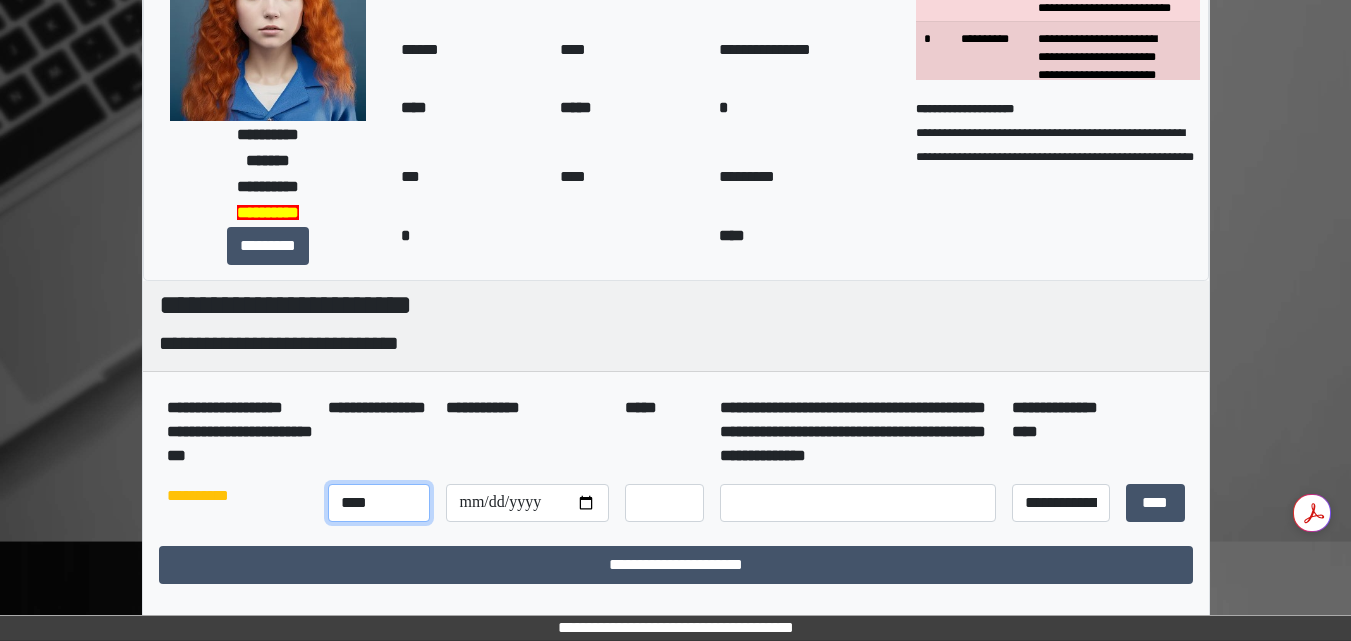 type on "****" 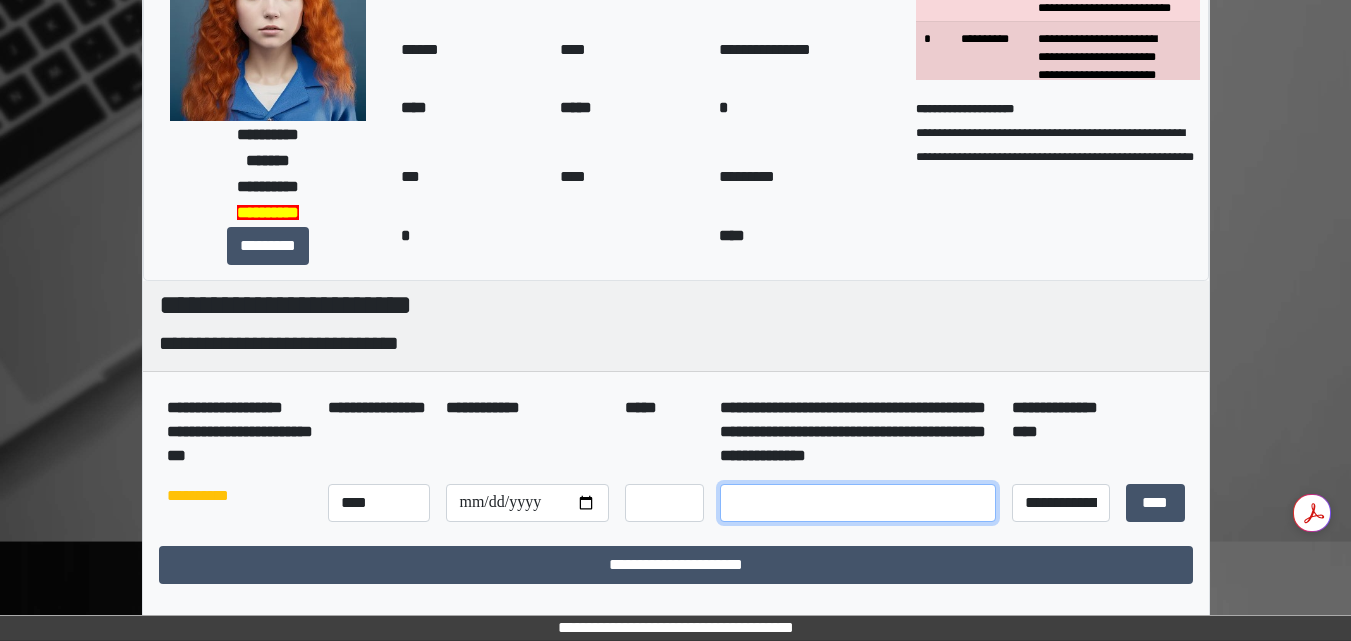 click at bounding box center [858, 503] 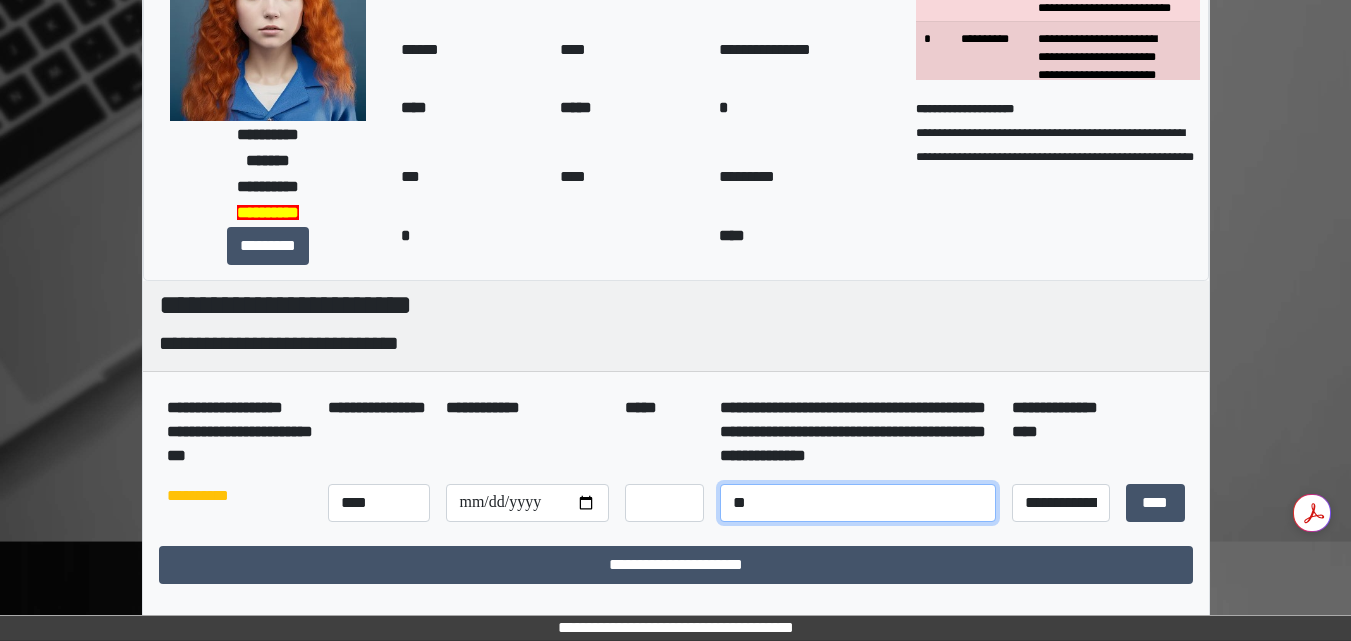 type on "*" 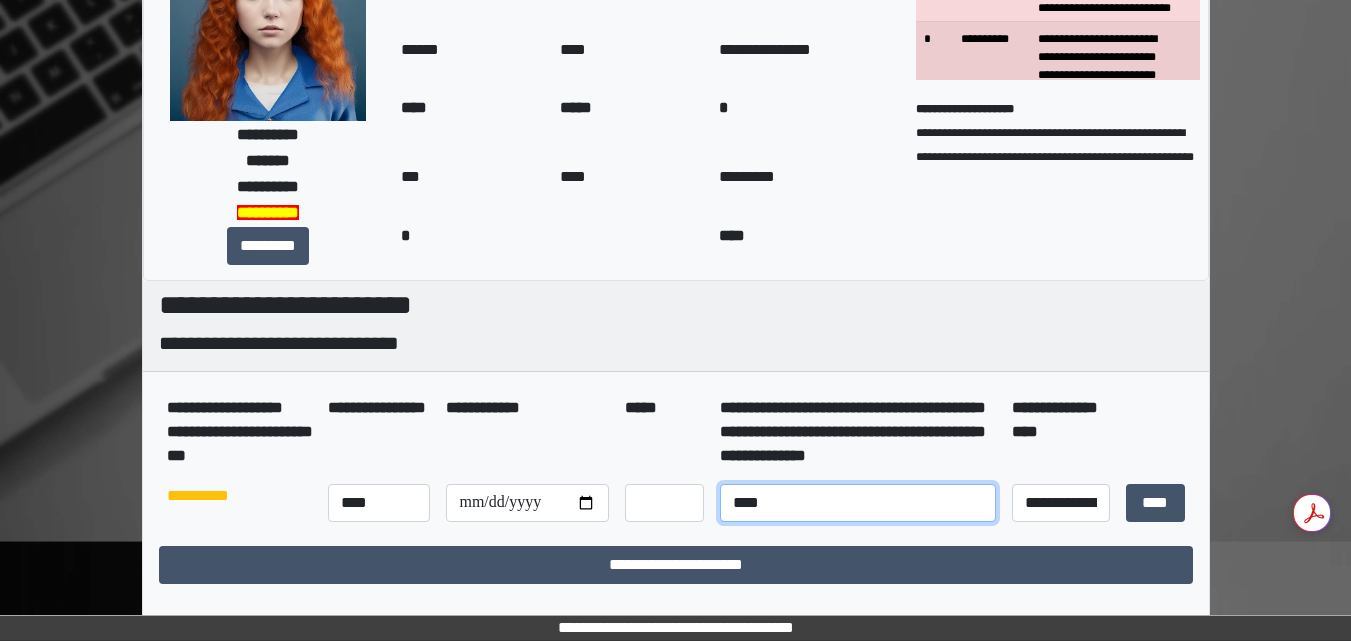 type on "****" 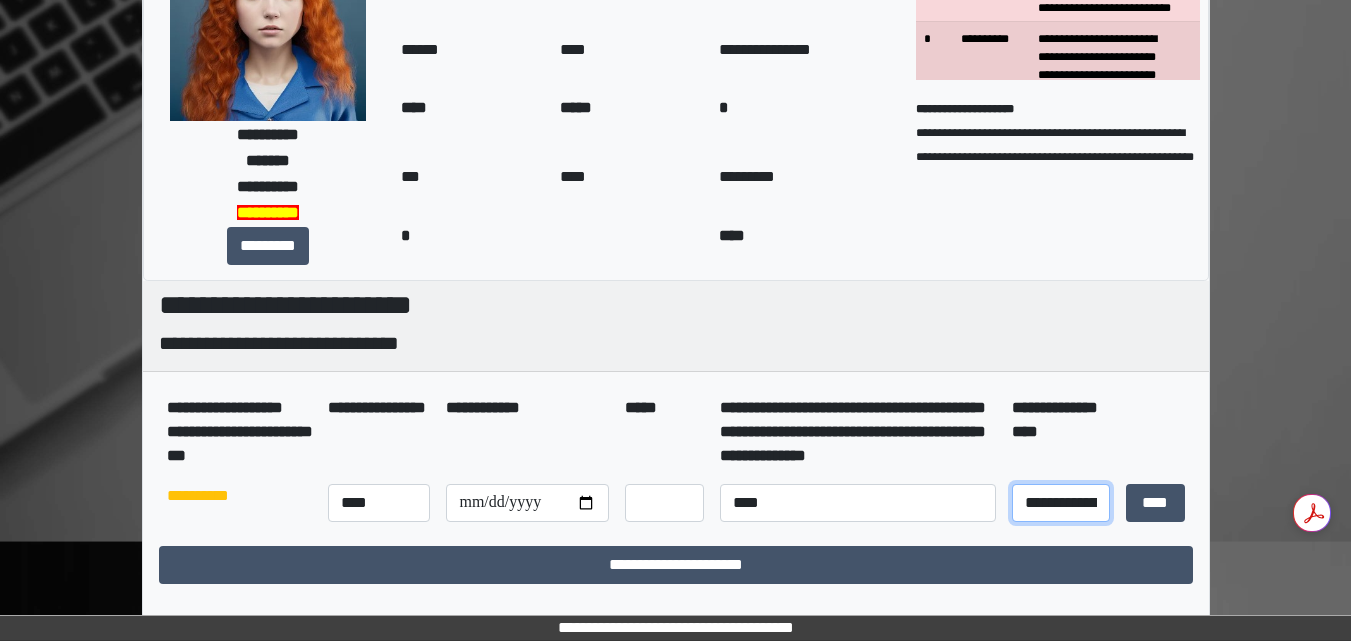 click on "**********" at bounding box center (1061, 503) 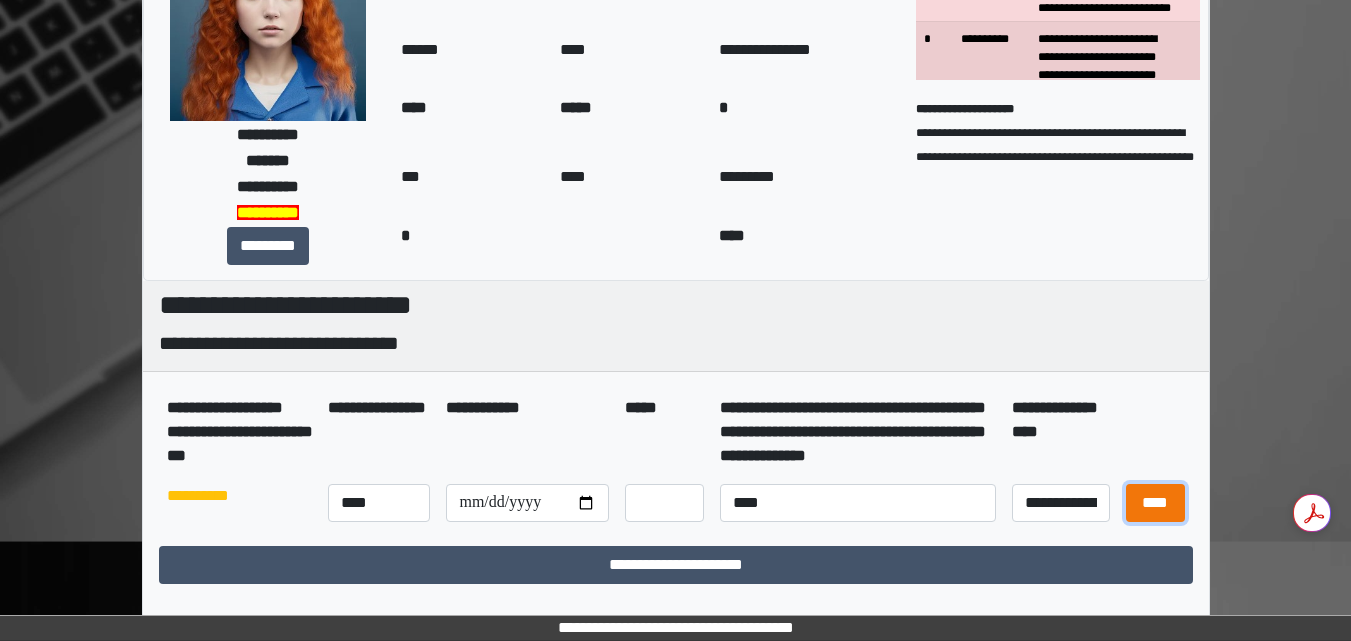 click on "****" at bounding box center (1155, 503) 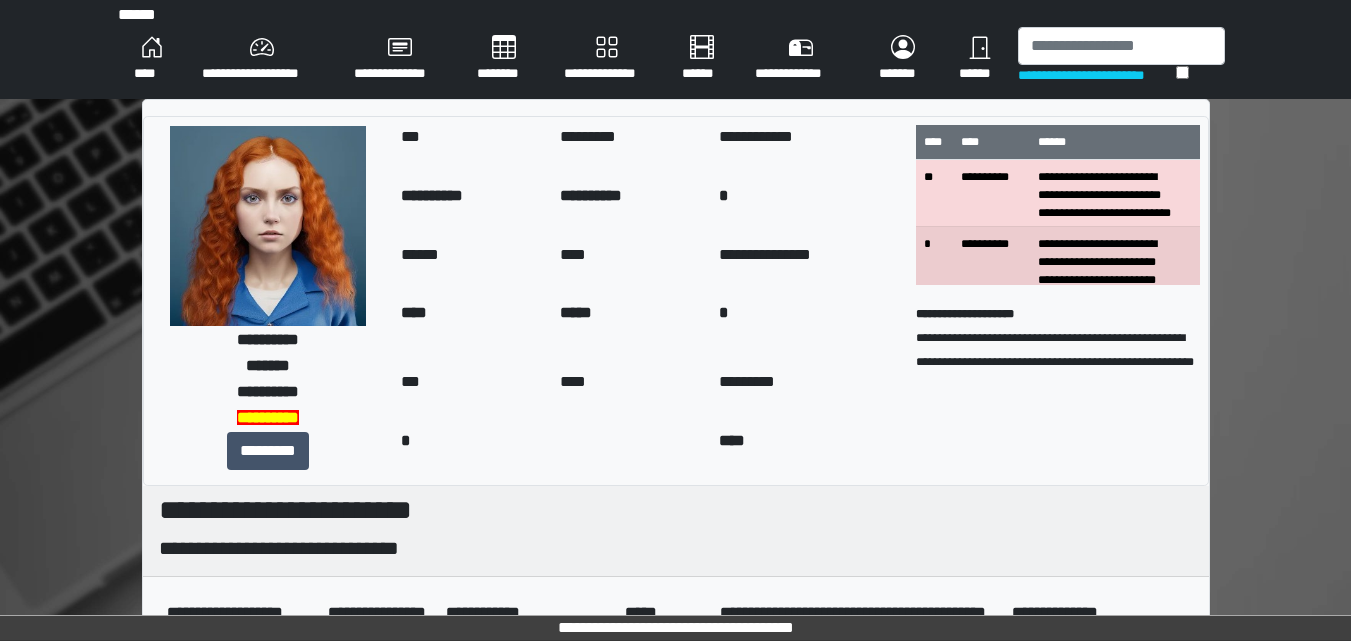 scroll, scrollTop: 0, scrollLeft: 0, axis: both 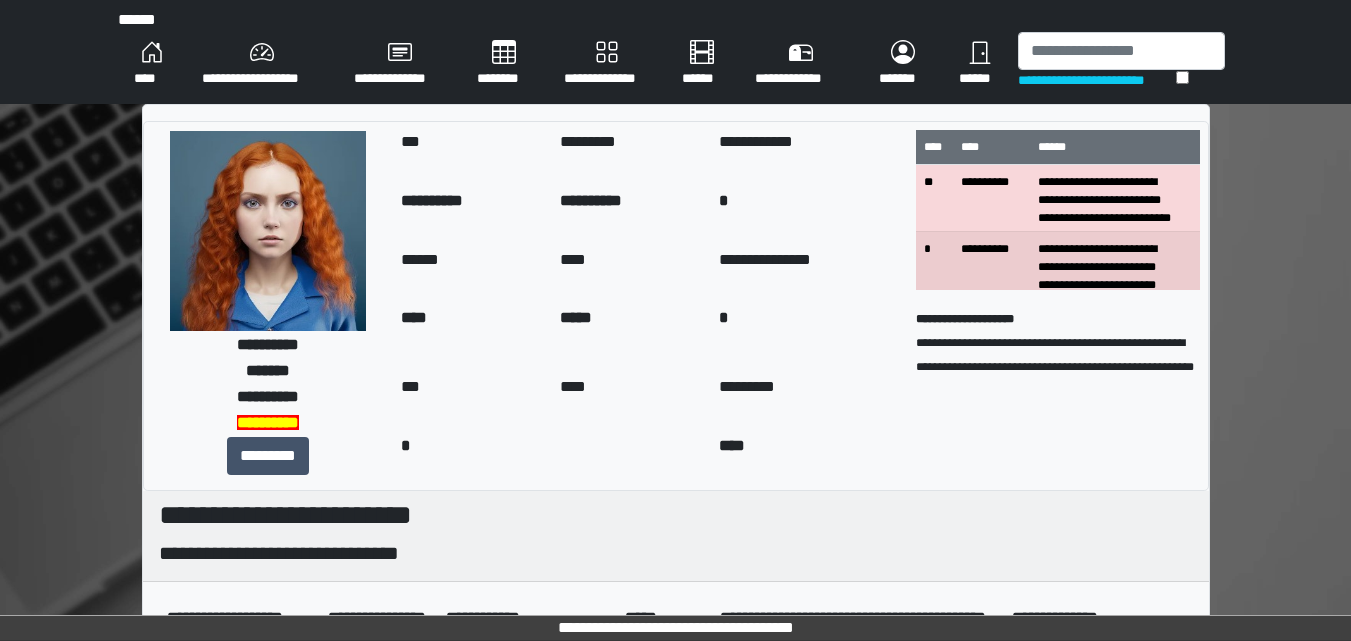 click on "****" at bounding box center [152, 64] 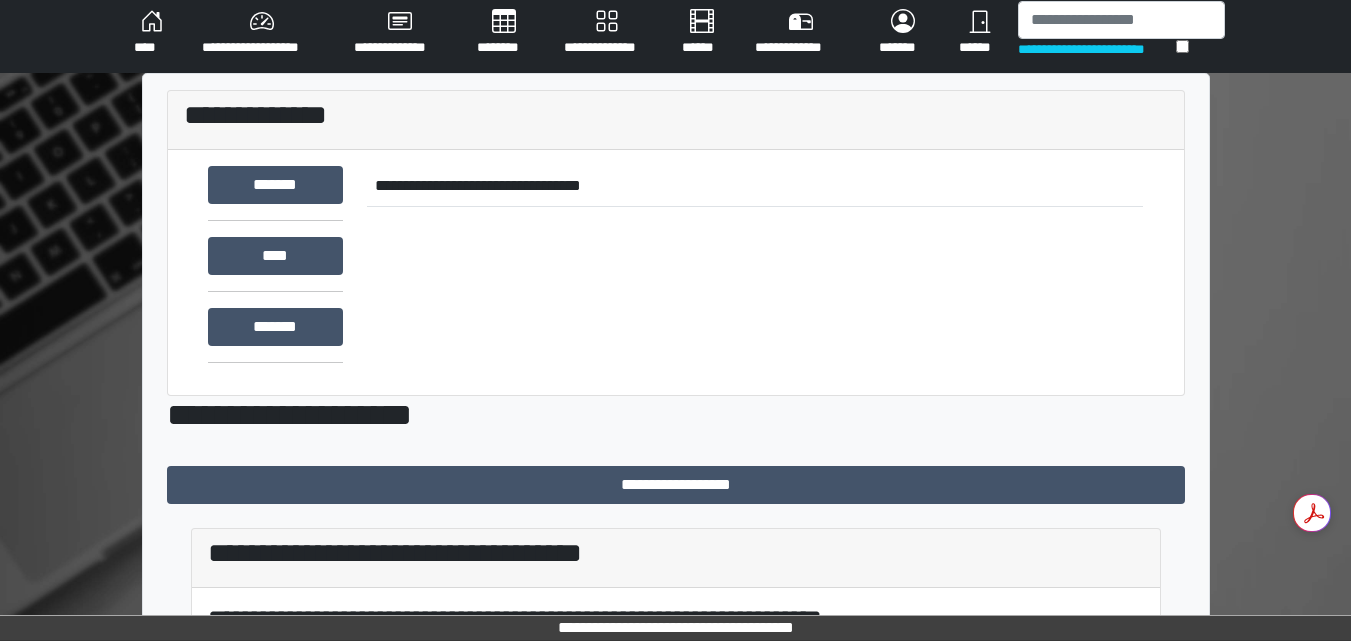scroll, scrollTop: 0, scrollLeft: 0, axis: both 